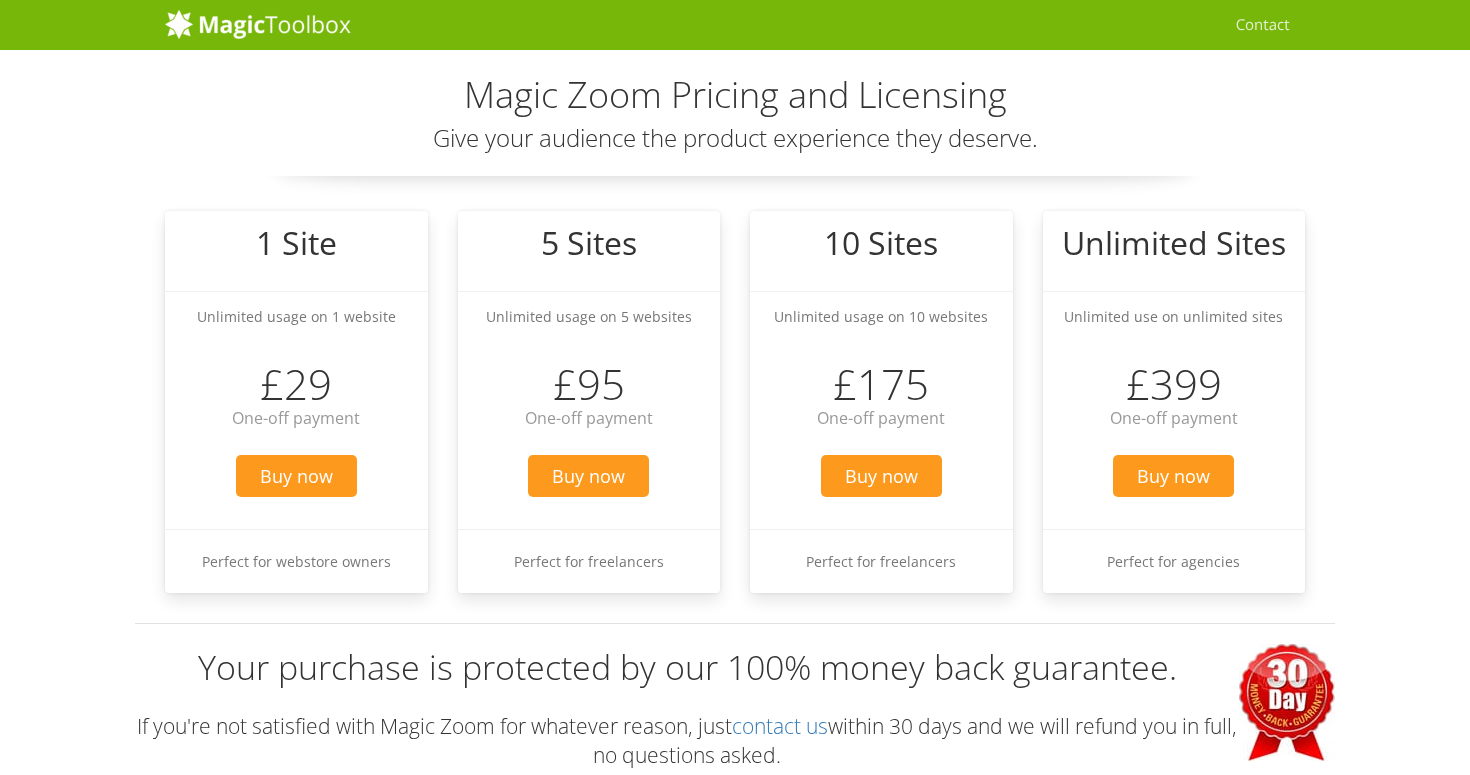 scroll, scrollTop: 0, scrollLeft: 0, axis: both 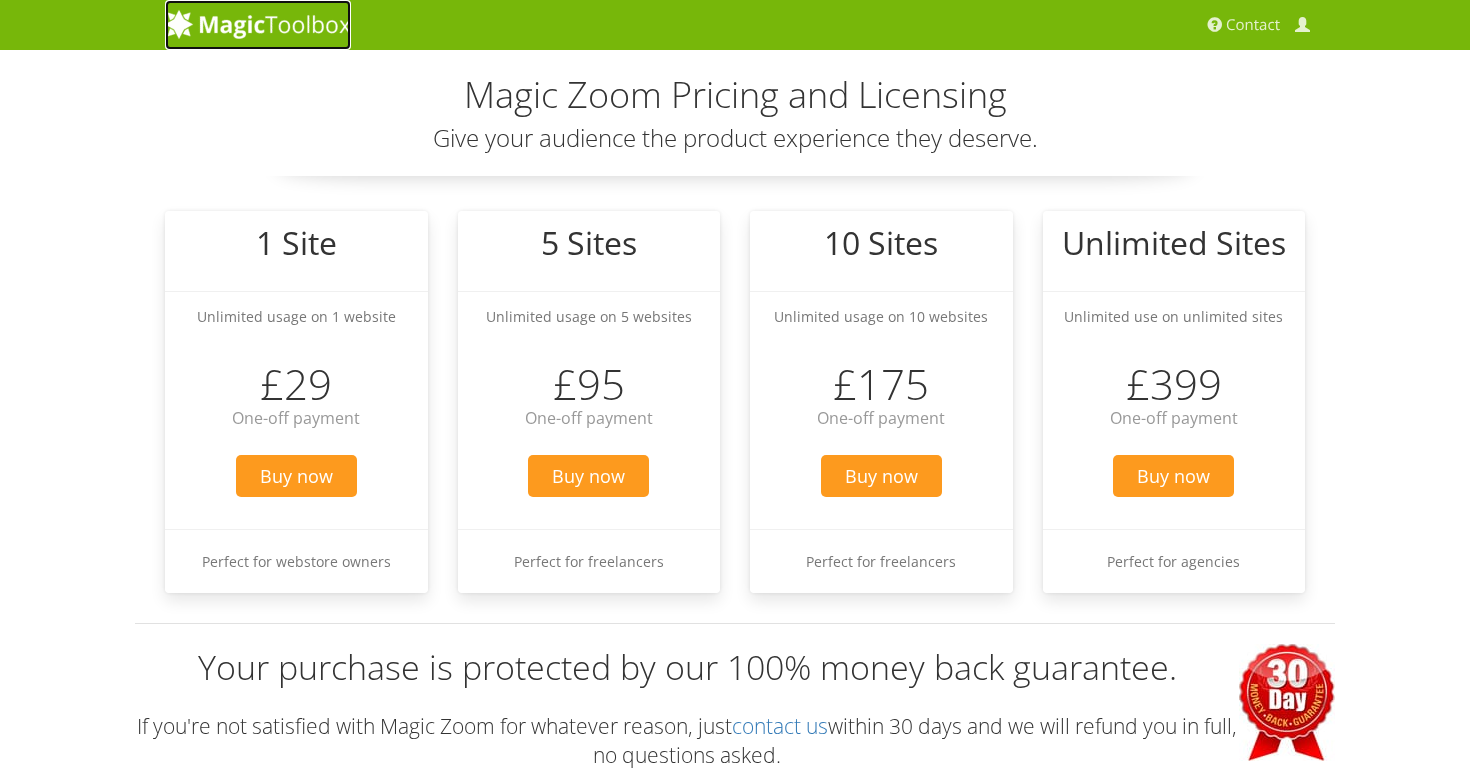 click at bounding box center [258, 24] 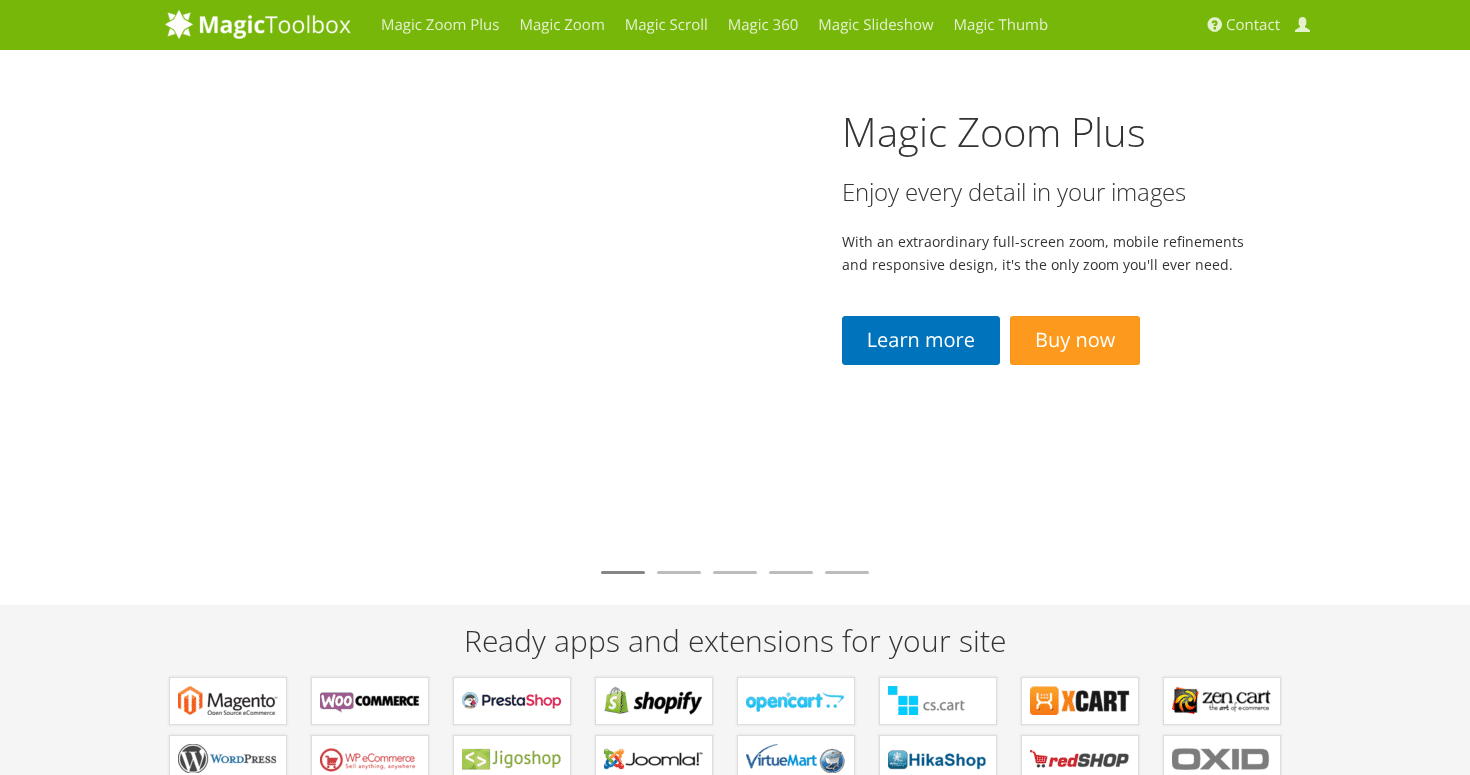 scroll, scrollTop: 0, scrollLeft: 0, axis: both 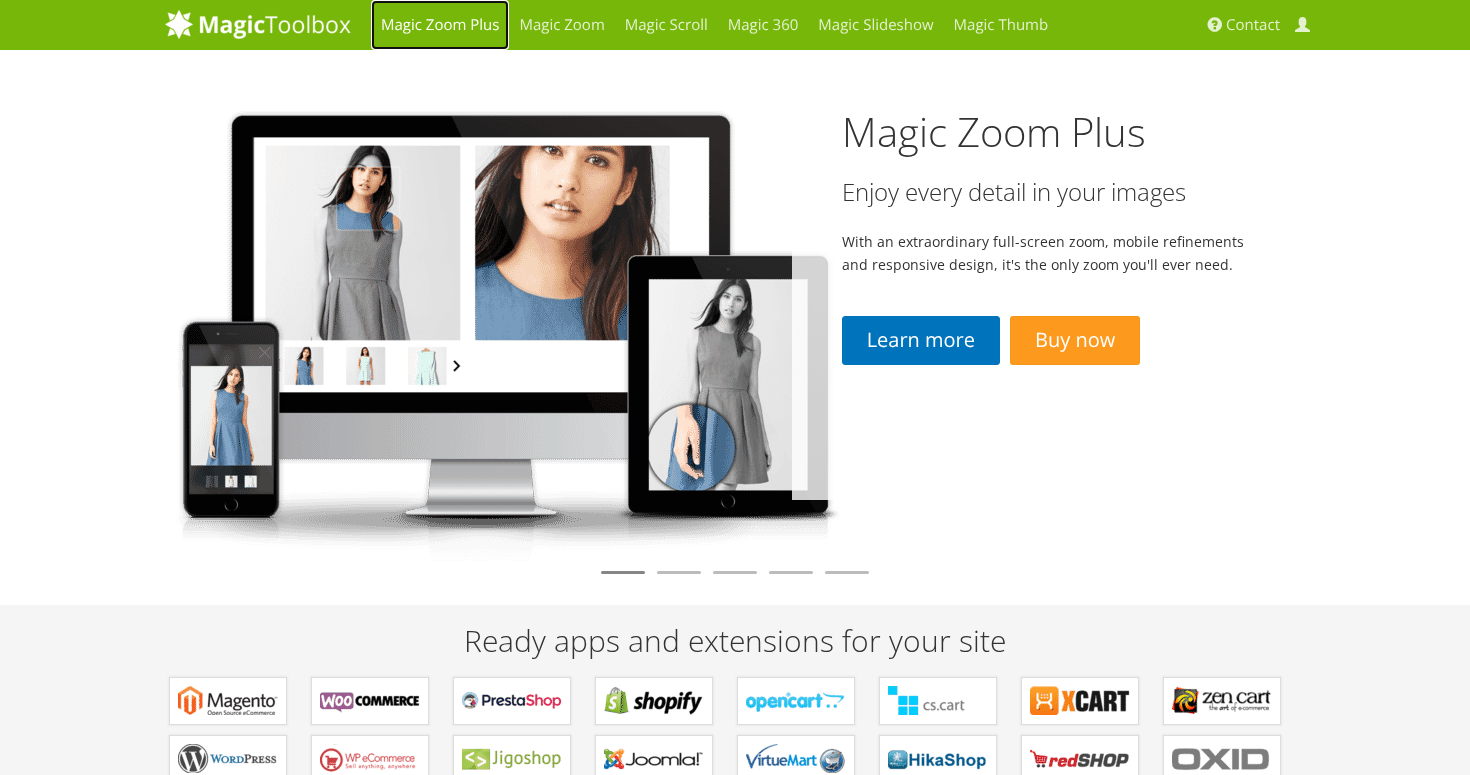click on "Magic Zoom Plus" at bounding box center [440, 25] 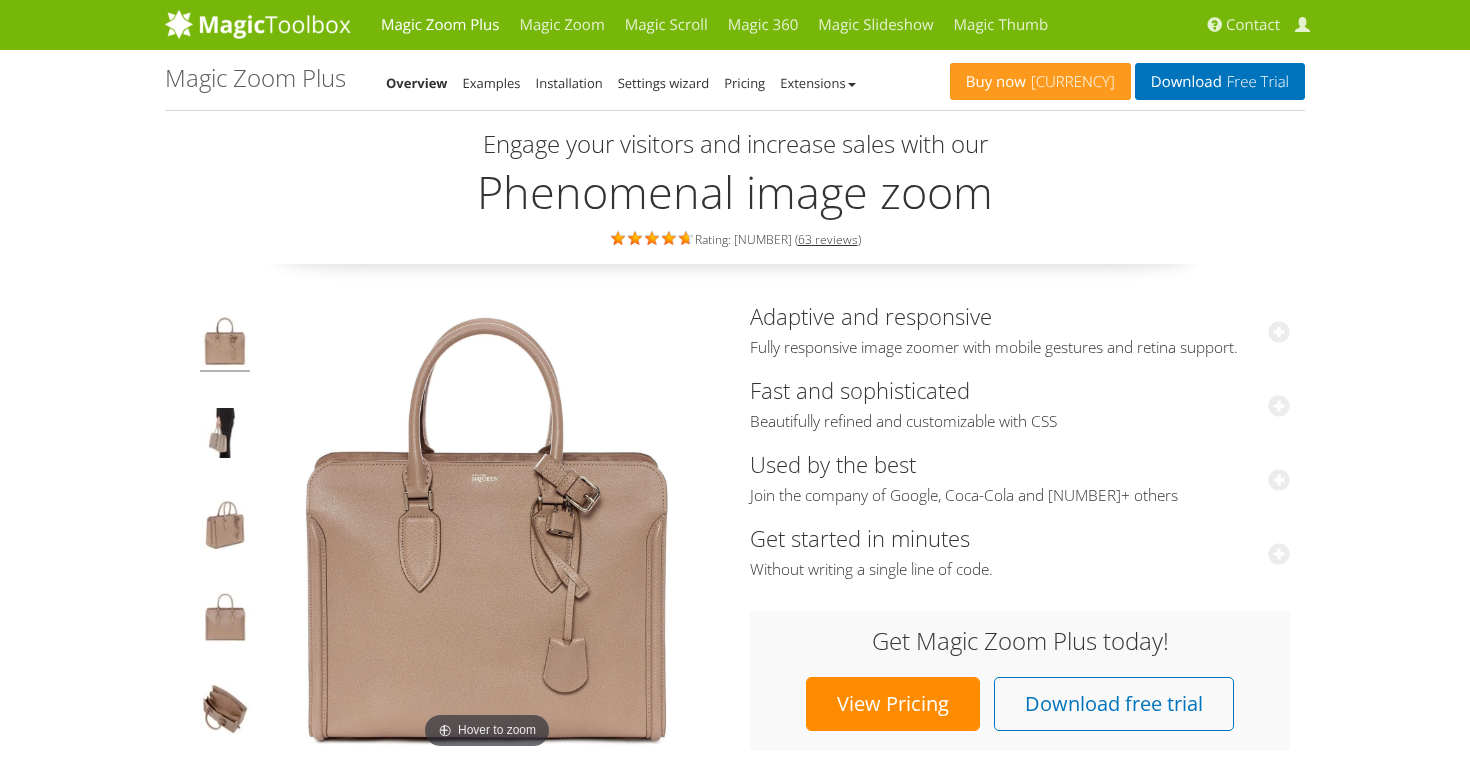 scroll, scrollTop: 0, scrollLeft: 0, axis: both 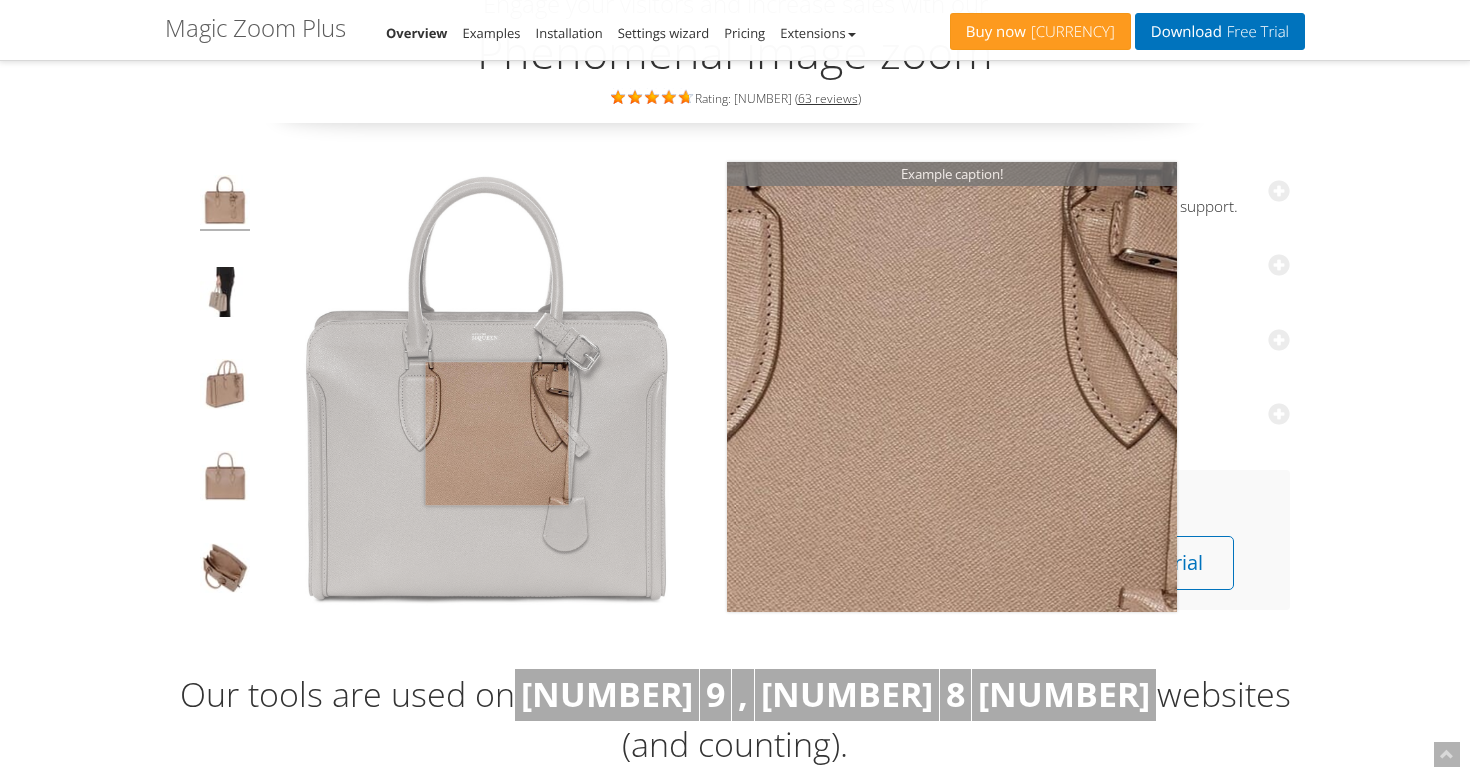 click at bounding box center [487, 388] 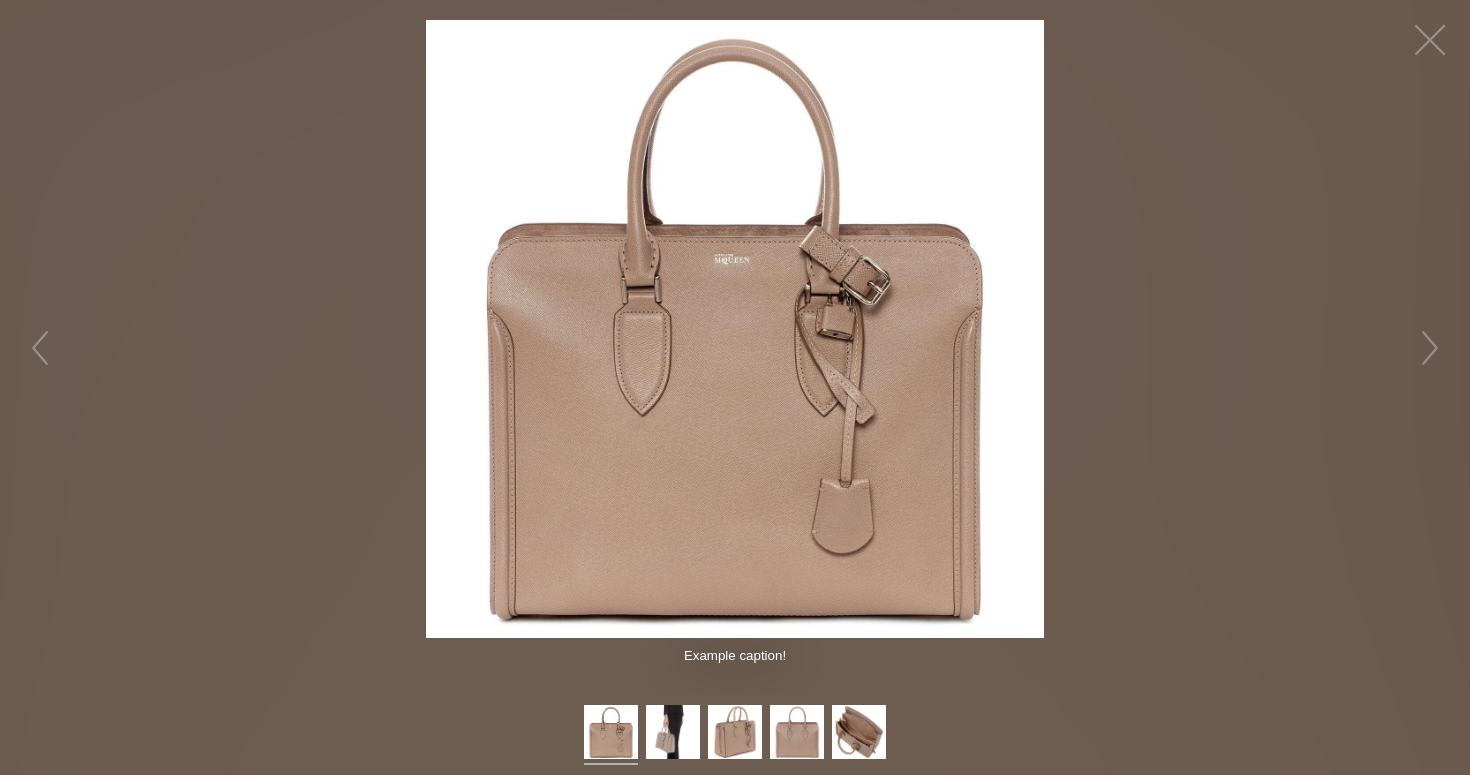click at bounding box center (735, 329) 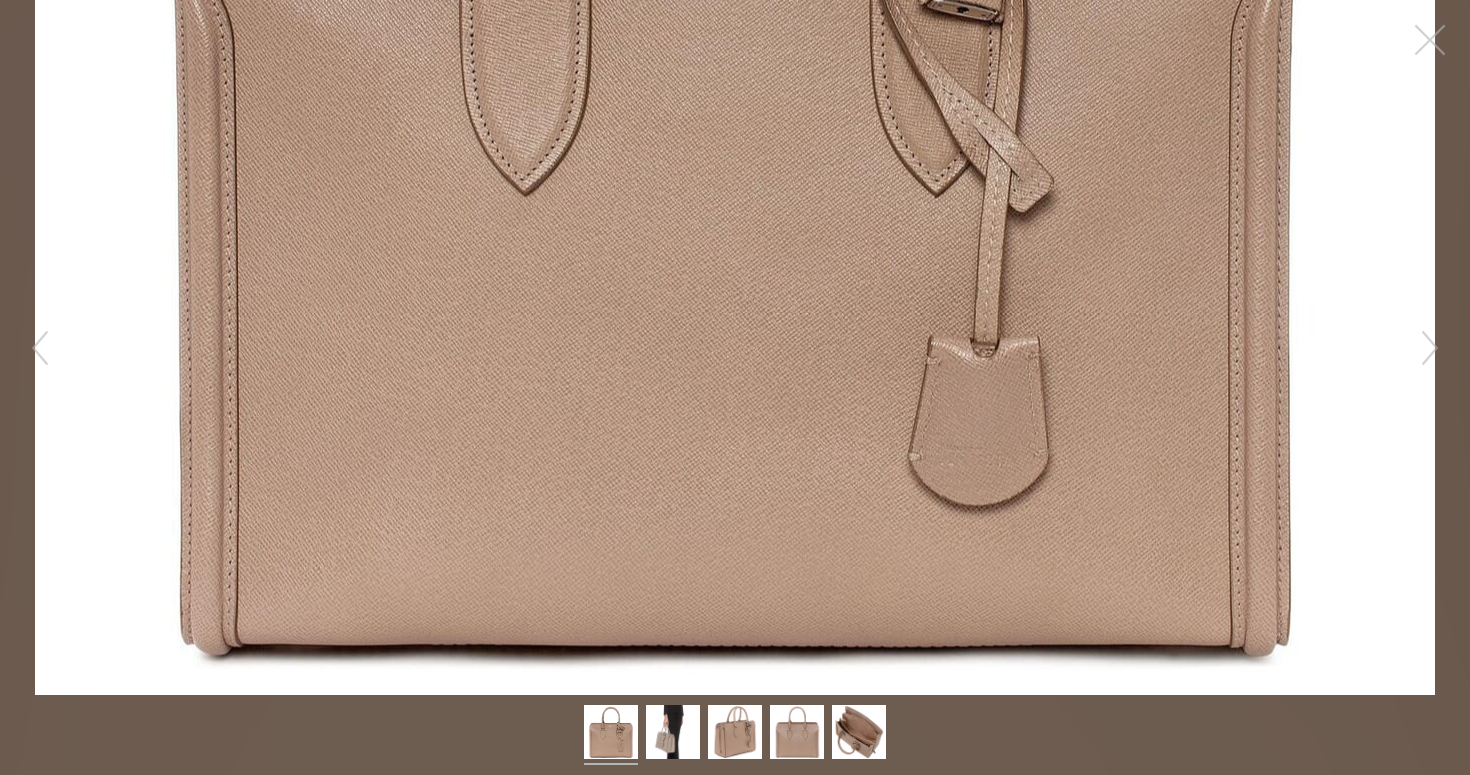 click at bounding box center (735, 735) 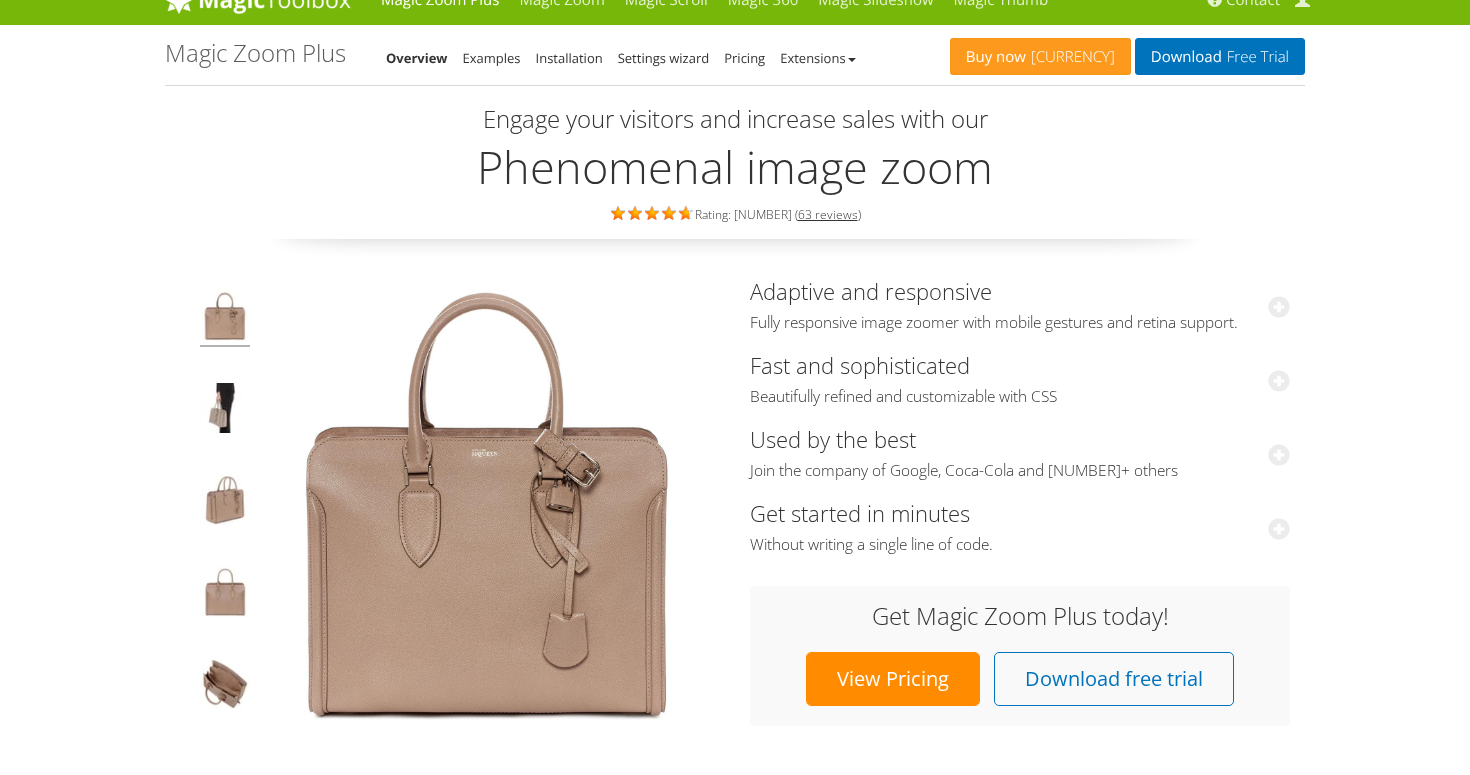 scroll, scrollTop: 0, scrollLeft: 0, axis: both 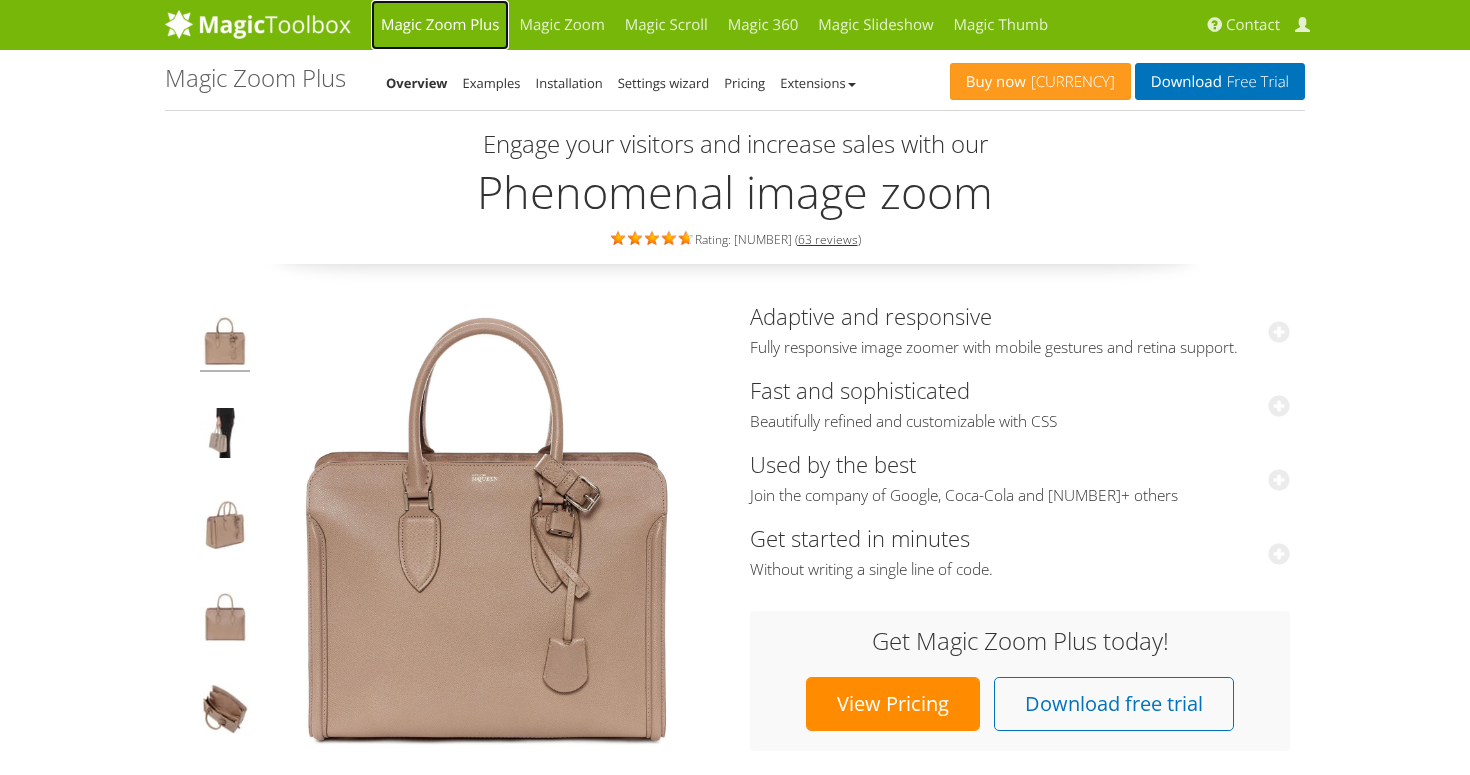 click on "Magic Zoom Plus" at bounding box center (440, 25) 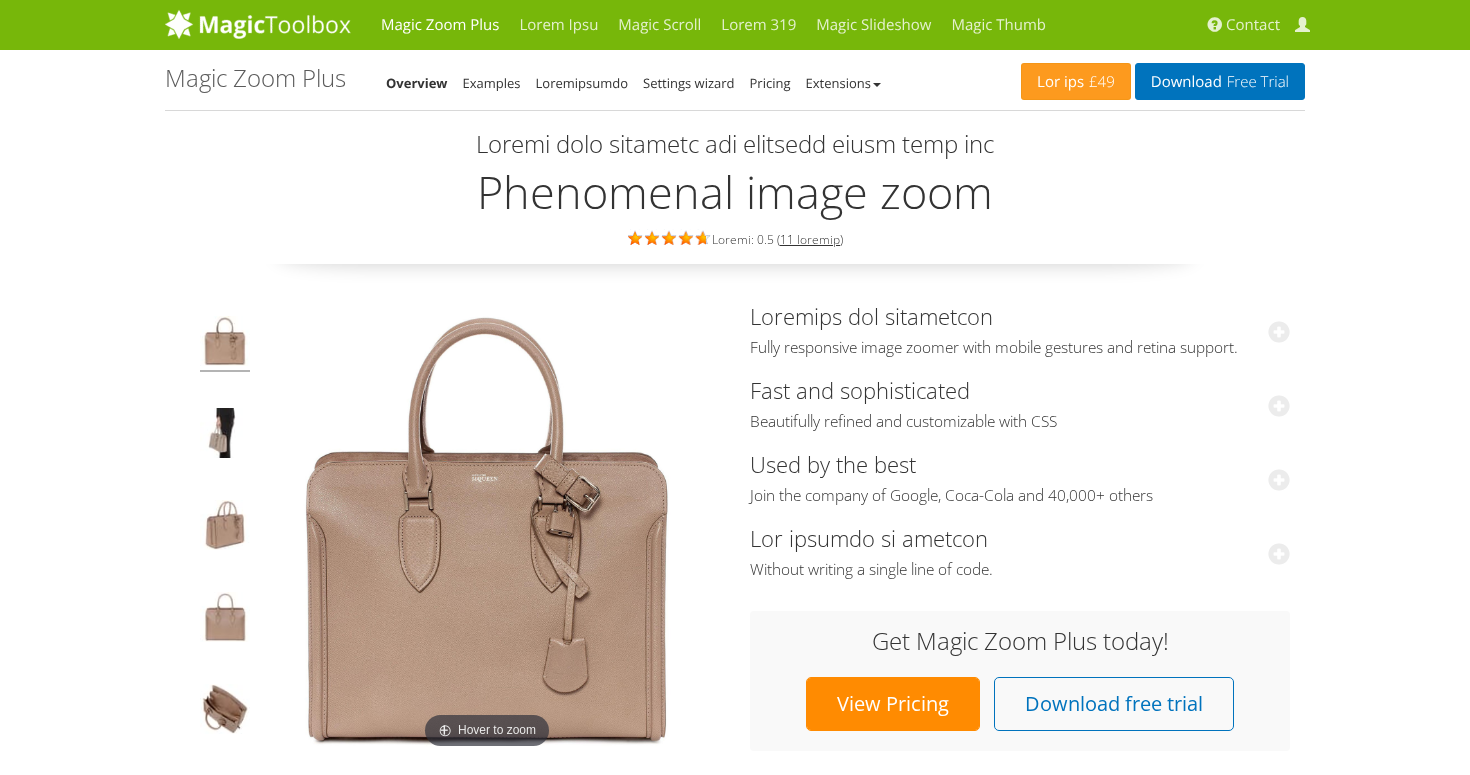 scroll, scrollTop: 0, scrollLeft: 0, axis: both 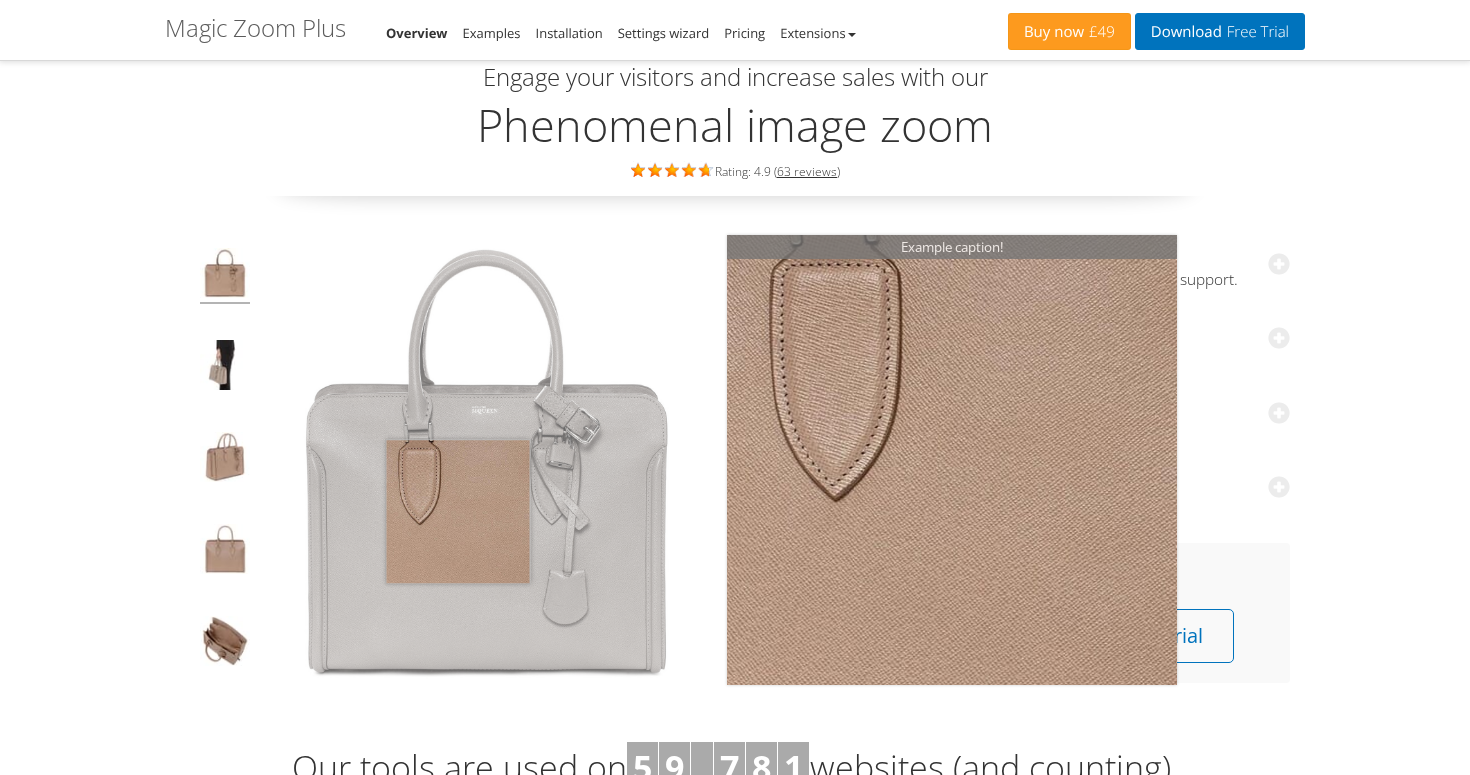 click at bounding box center [487, 461] 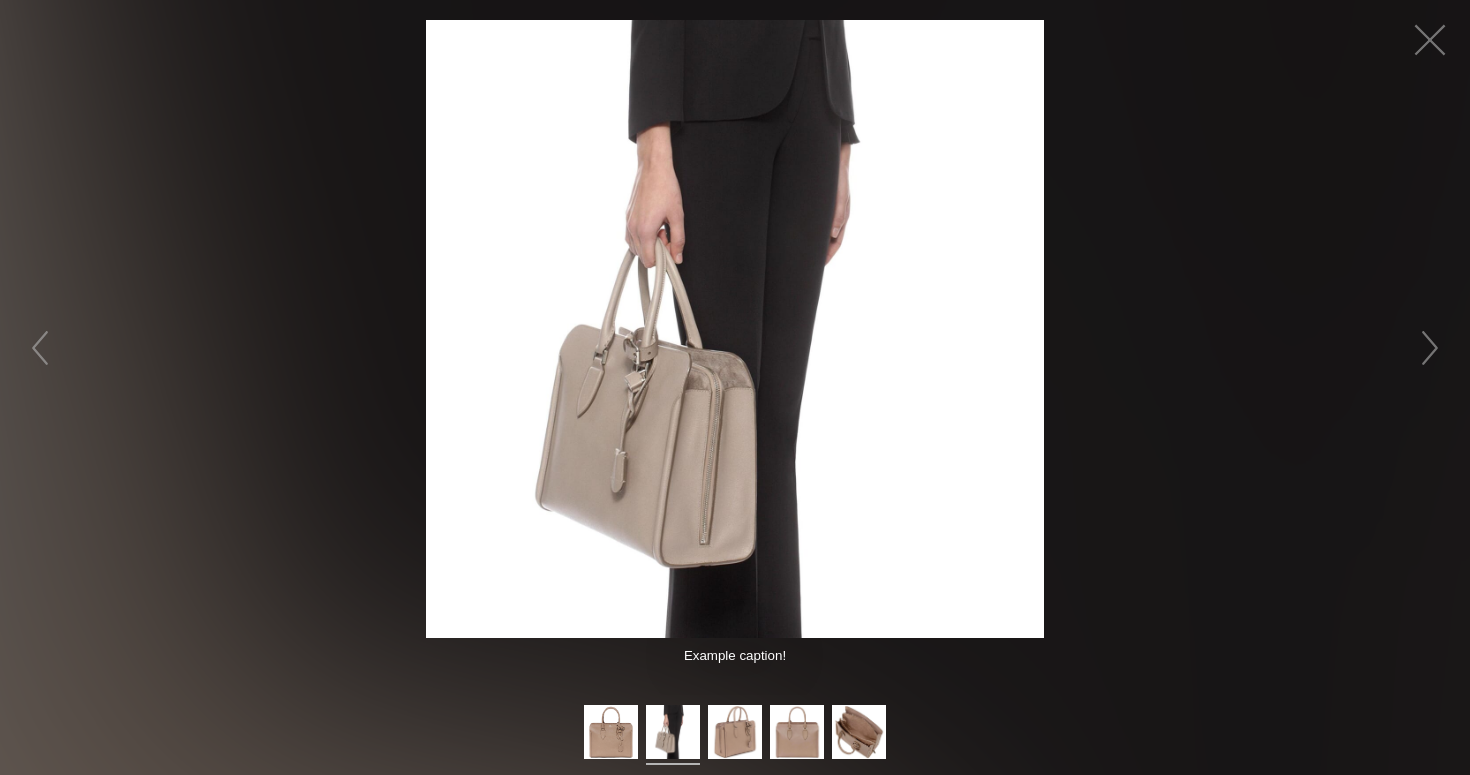 click at bounding box center [735, 329] 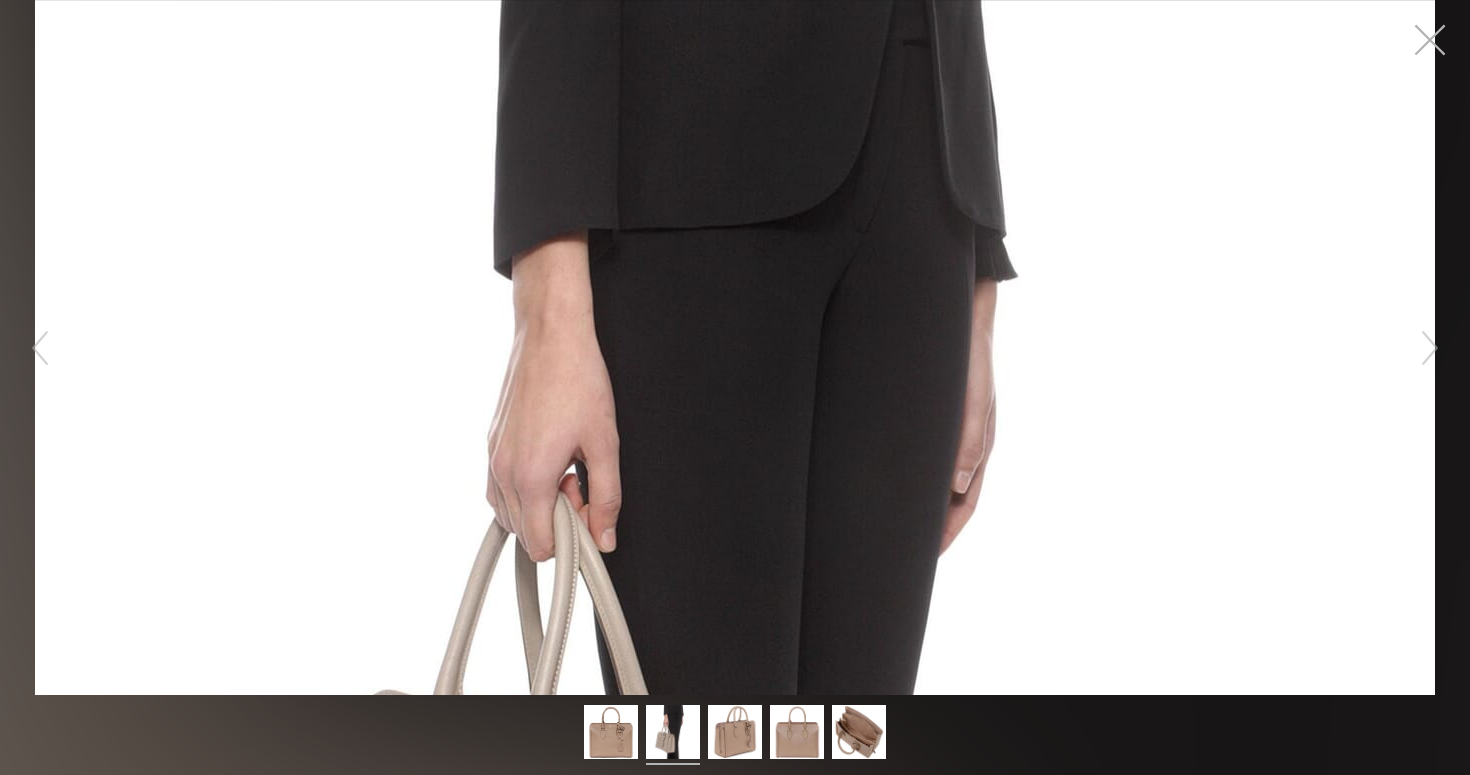 click at bounding box center (1430, 40) 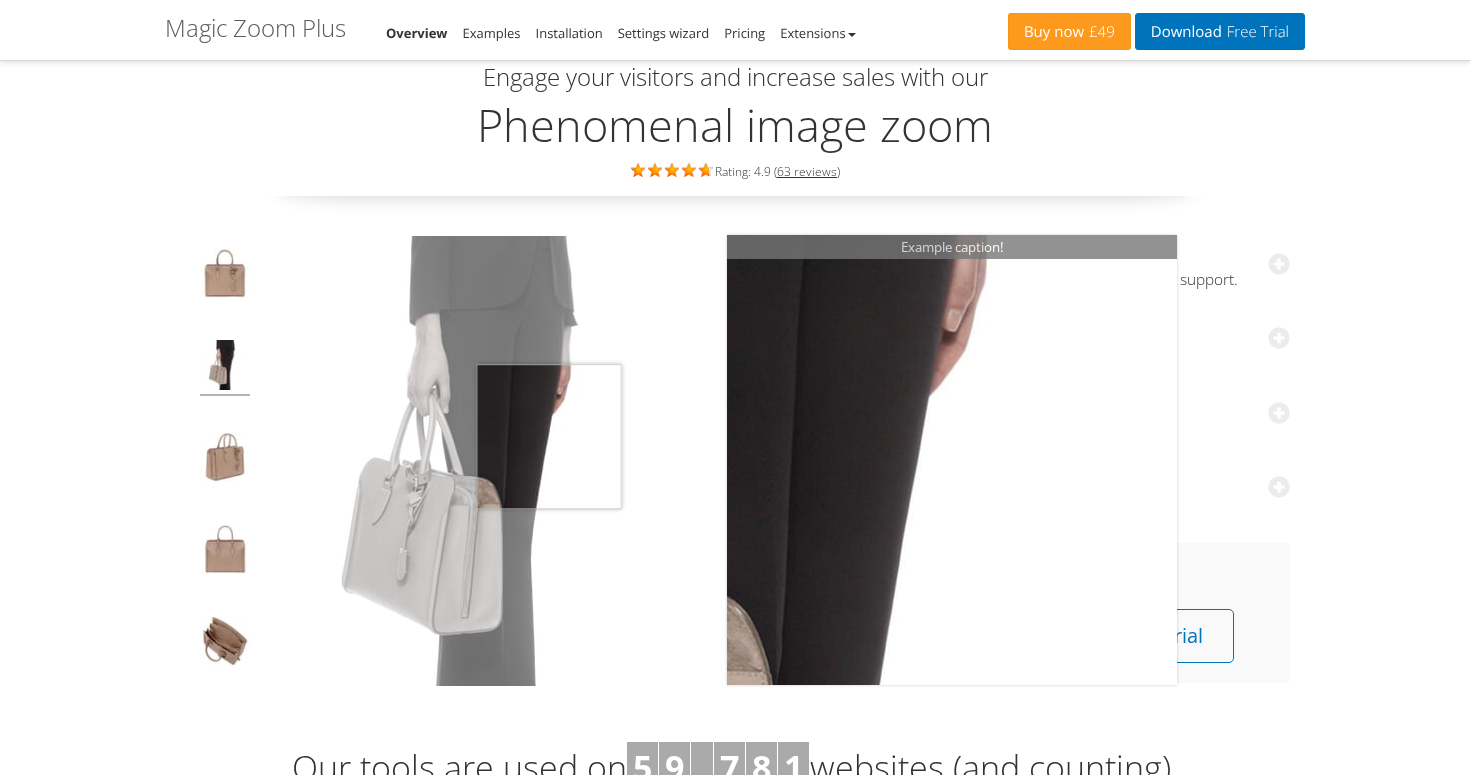 click at bounding box center (487, 461) 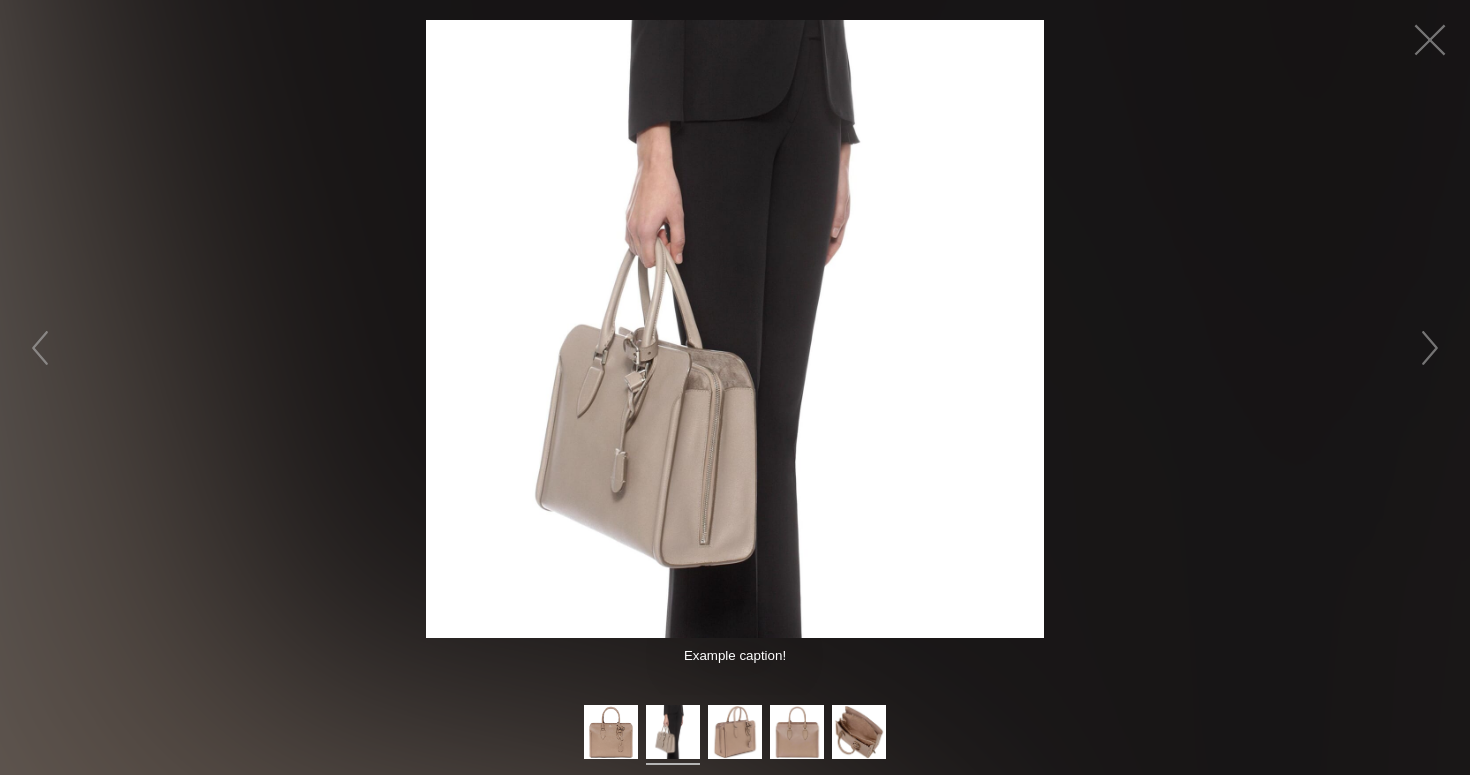 click on "Click to expand" at bounding box center (735, 329) 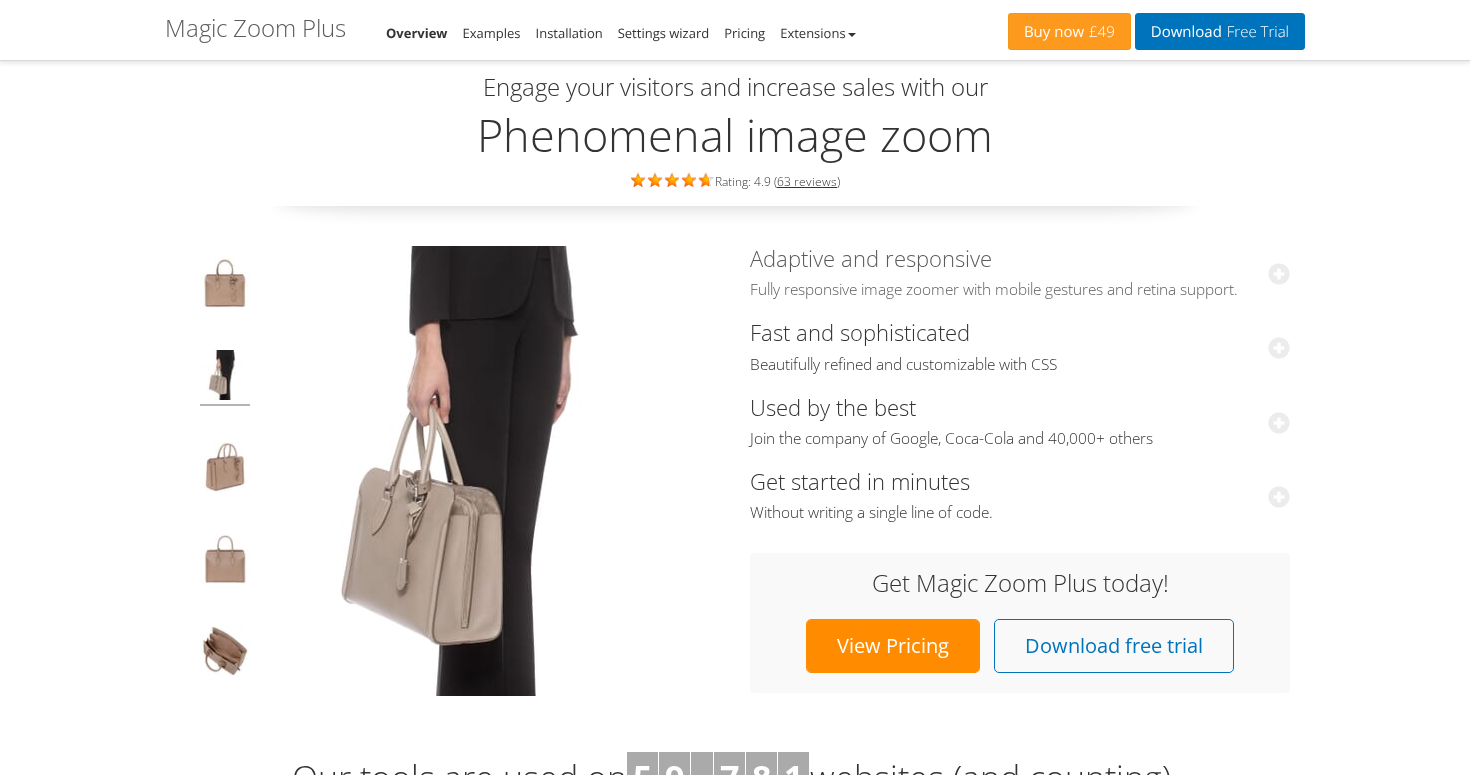 scroll, scrollTop: 54, scrollLeft: 0, axis: vertical 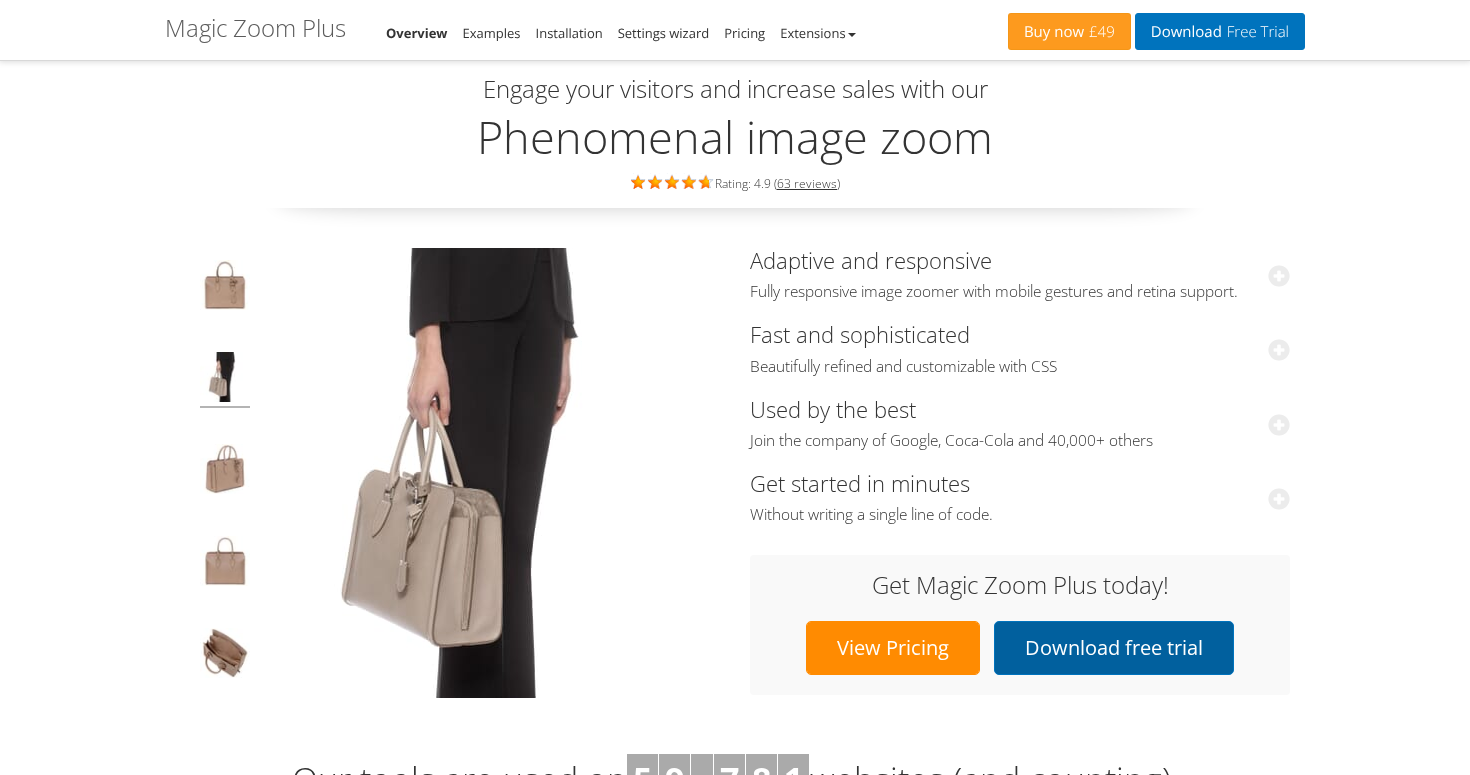 click on "Download free trial" at bounding box center [1114, 648] 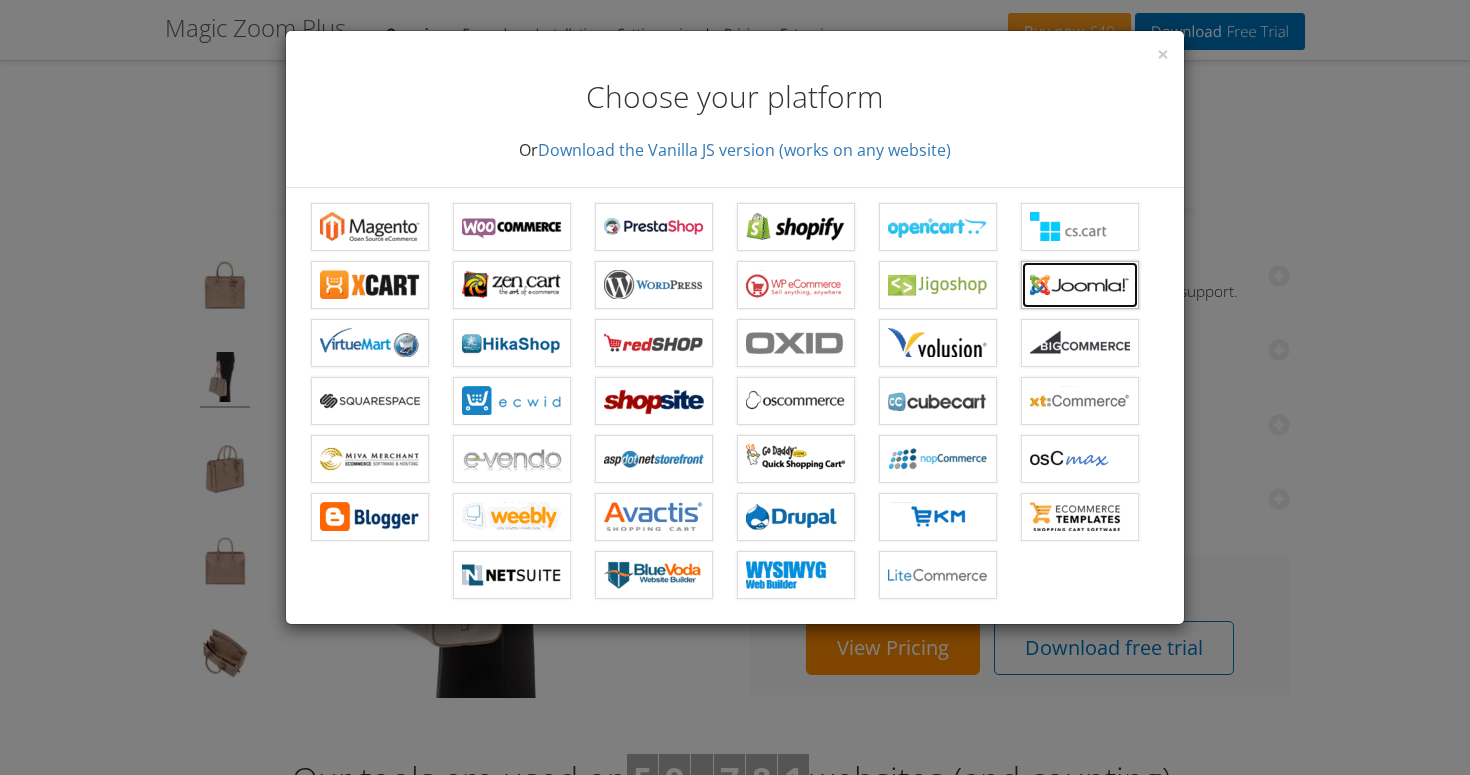 click on "Magic Zoom Plus for Joomla" at bounding box center [1080, 285] 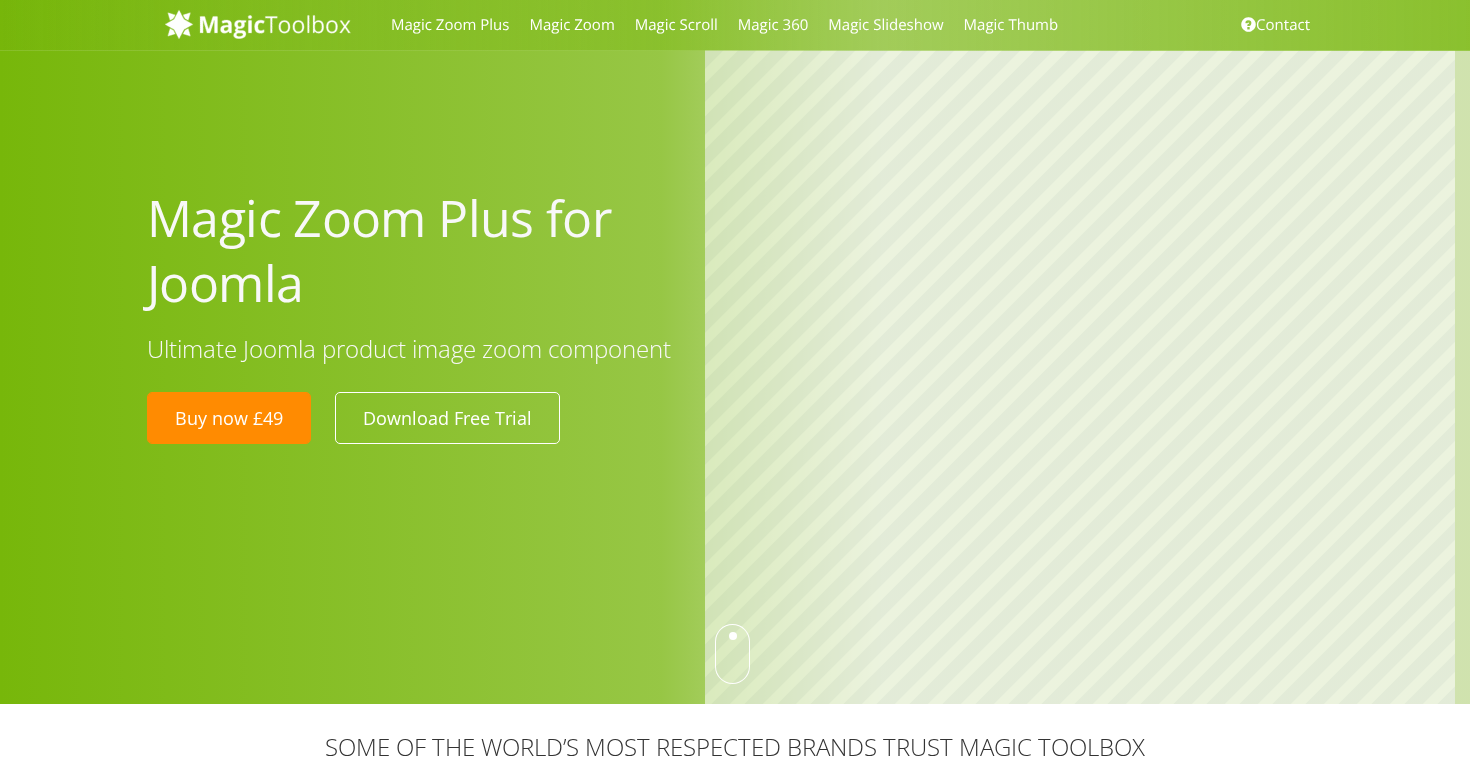 scroll, scrollTop: 0, scrollLeft: 0, axis: both 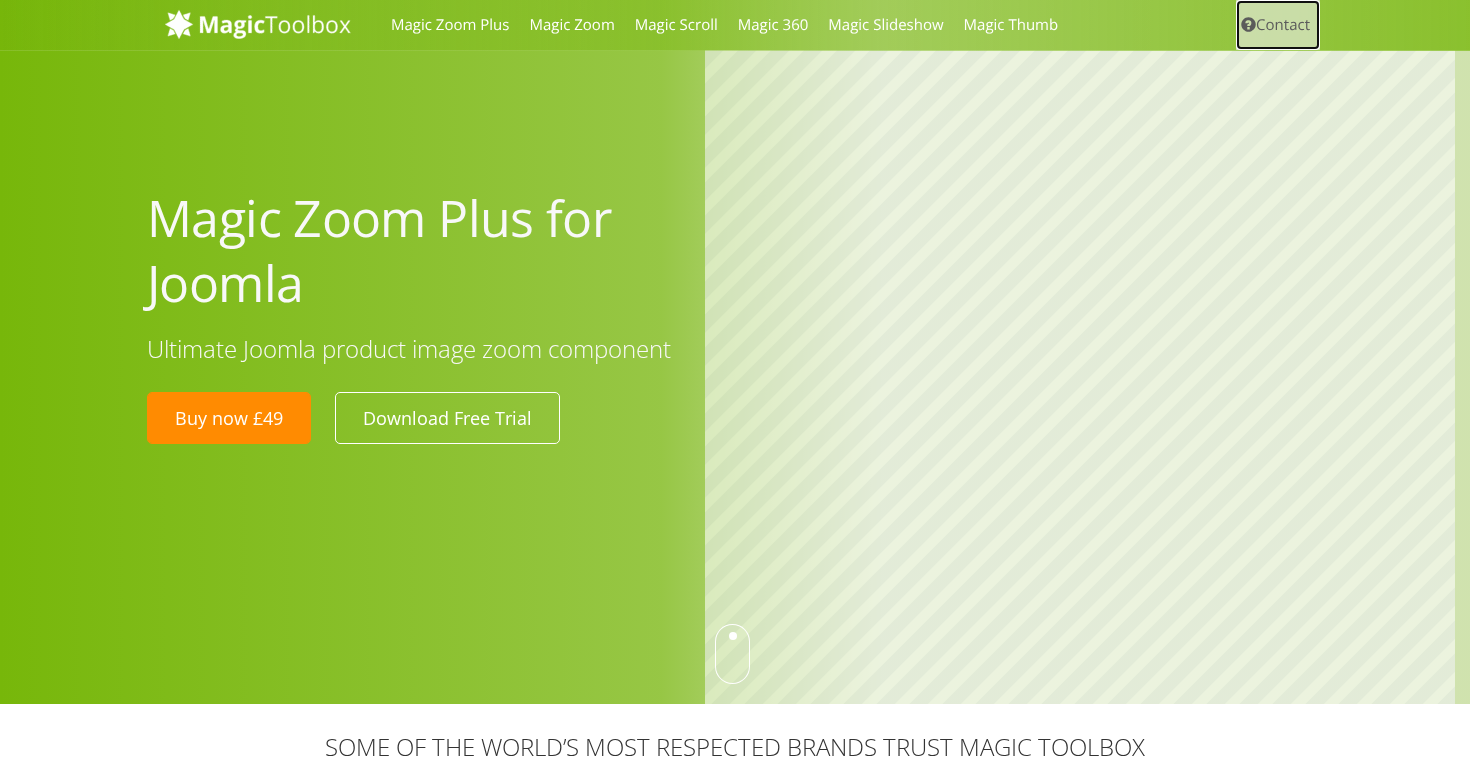 click on "Contact" at bounding box center (1278, 25) 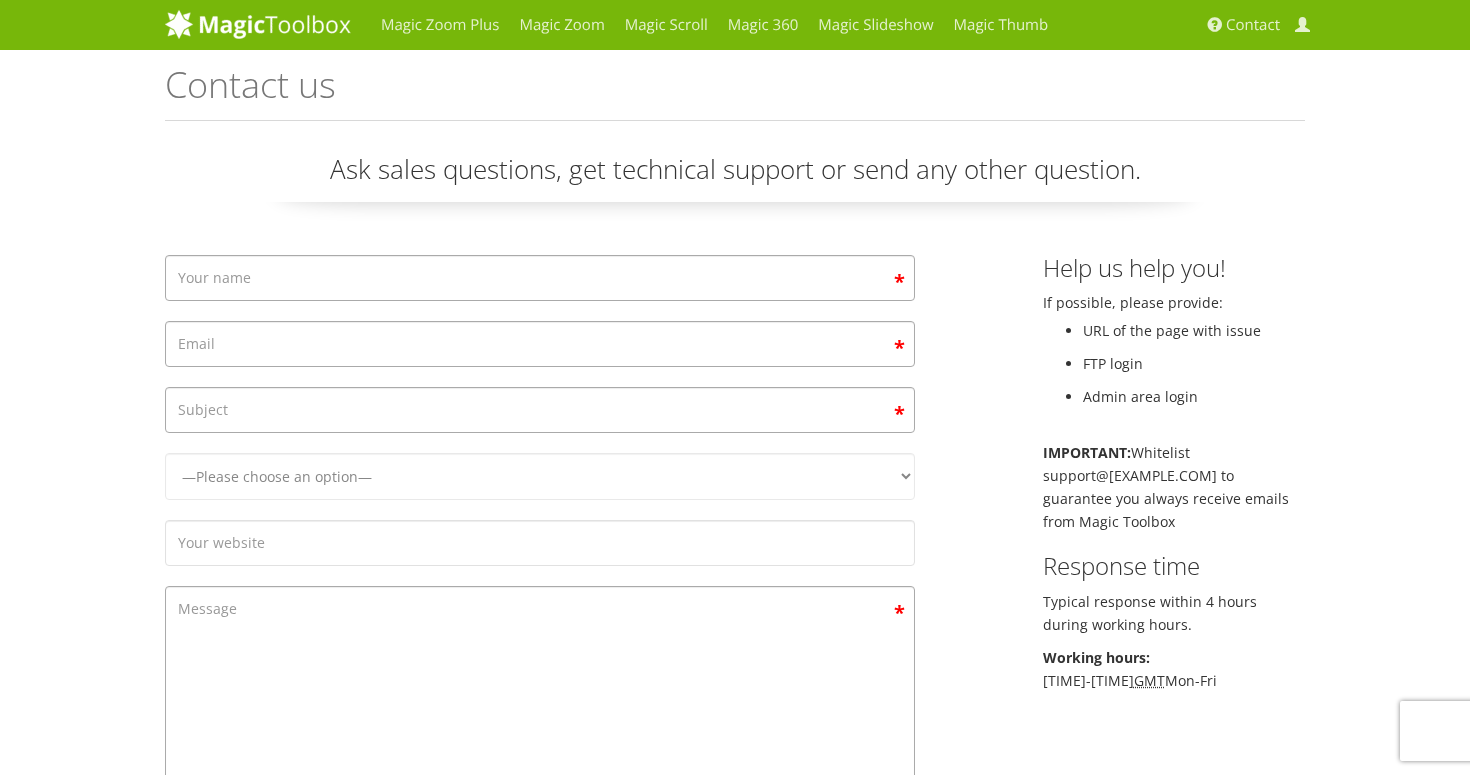 scroll, scrollTop: 0, scrollLeft: 0, axis: both 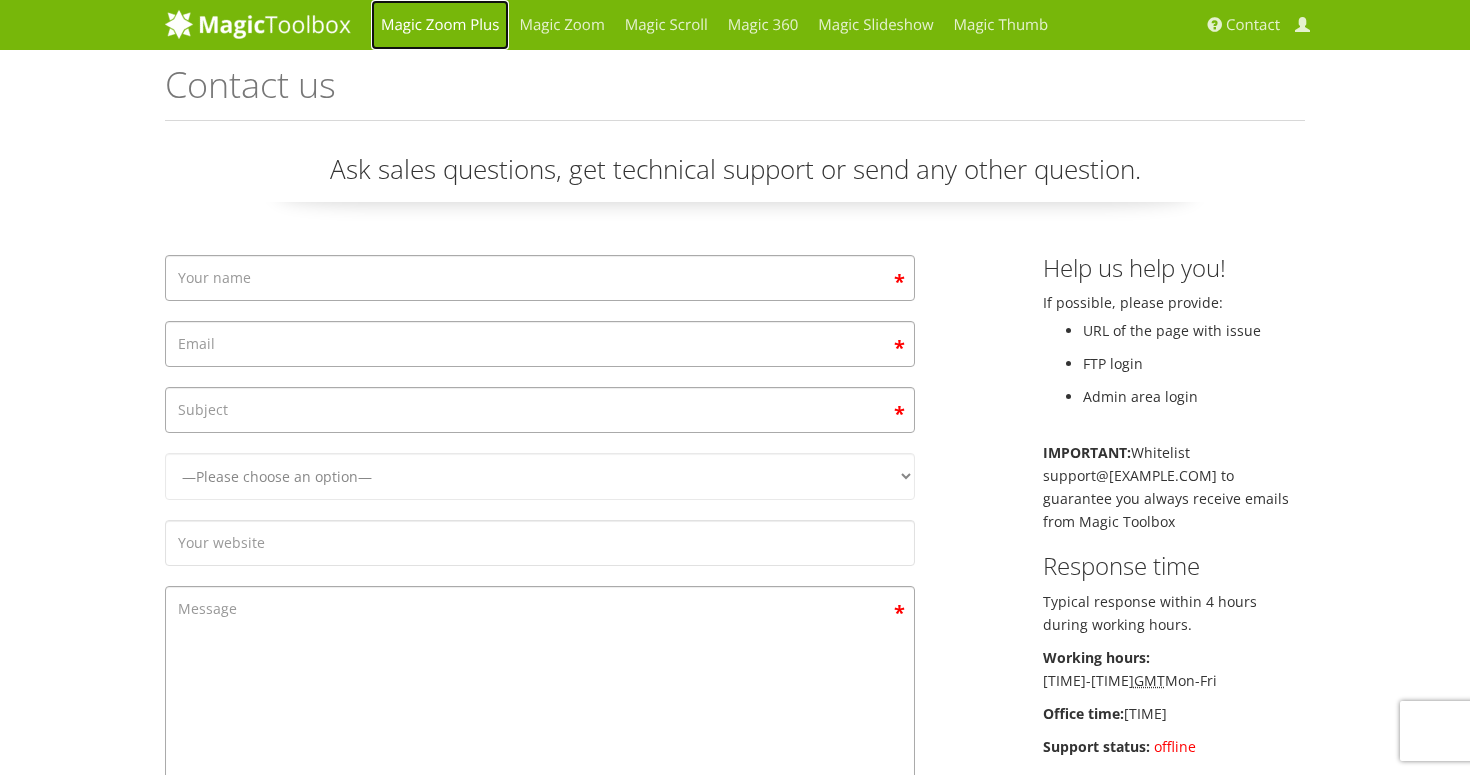 click on "Magic Zoom Plus" at bounding box center [440, 25] 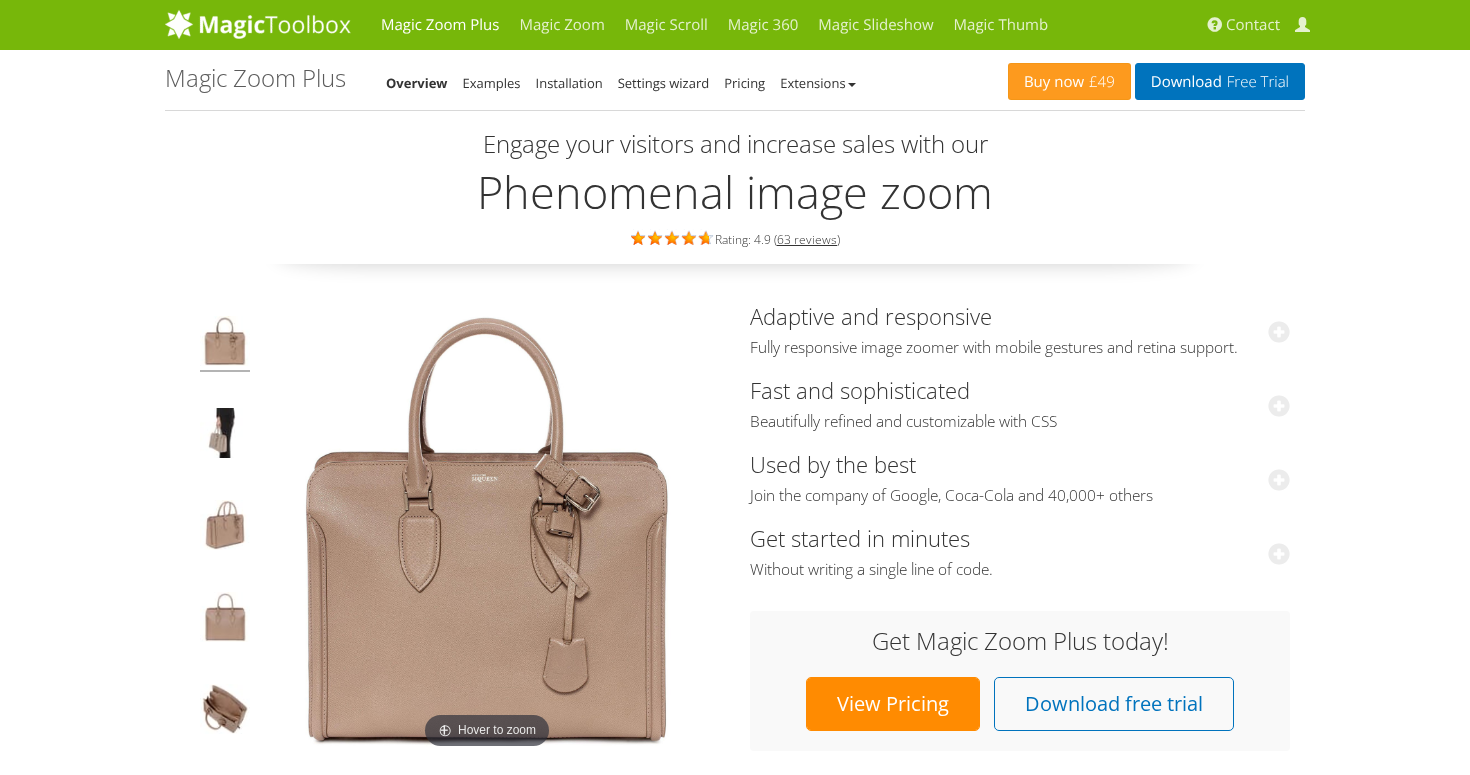 scroll, scrollTop: 0, scrollLeft: 0, axis: both 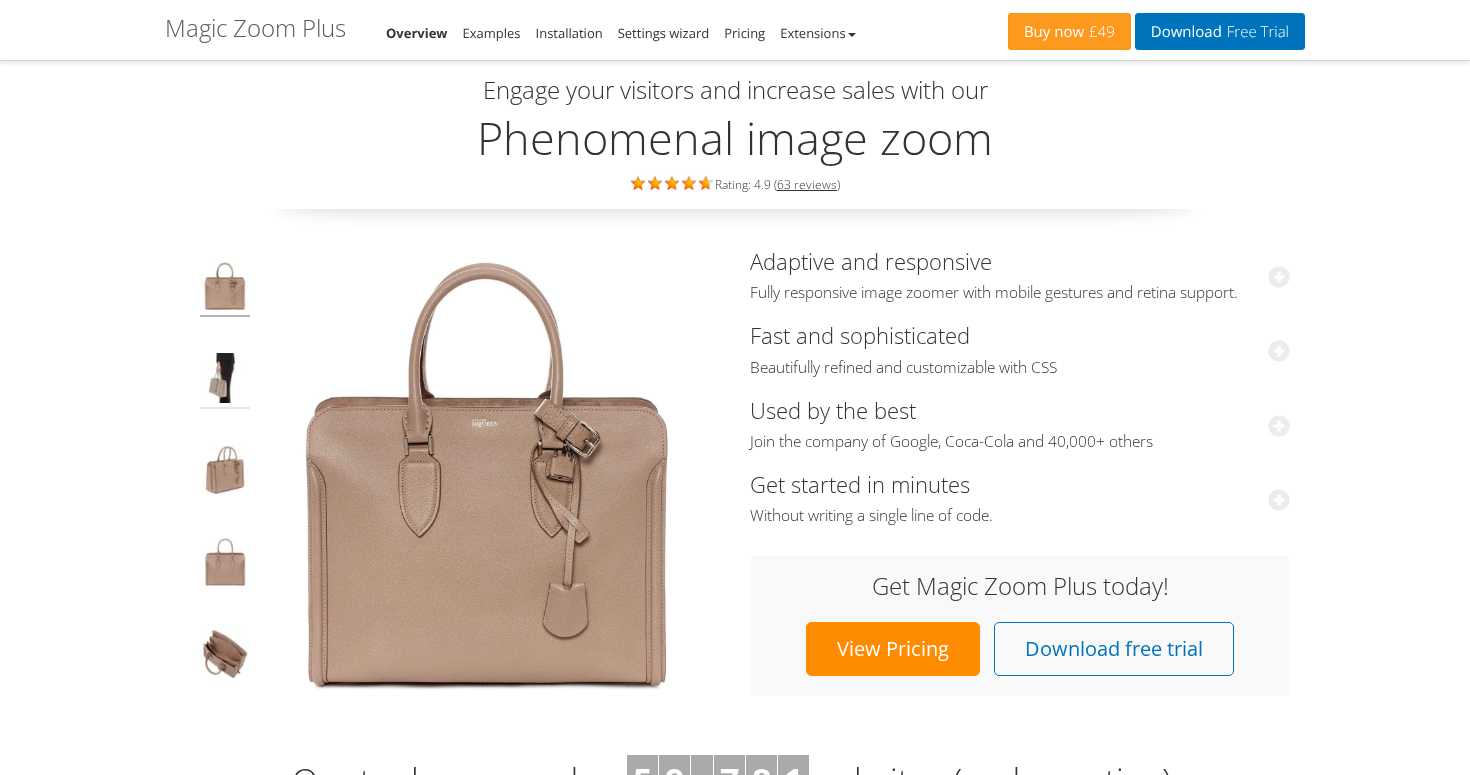 click at bounding box center [225, 381] 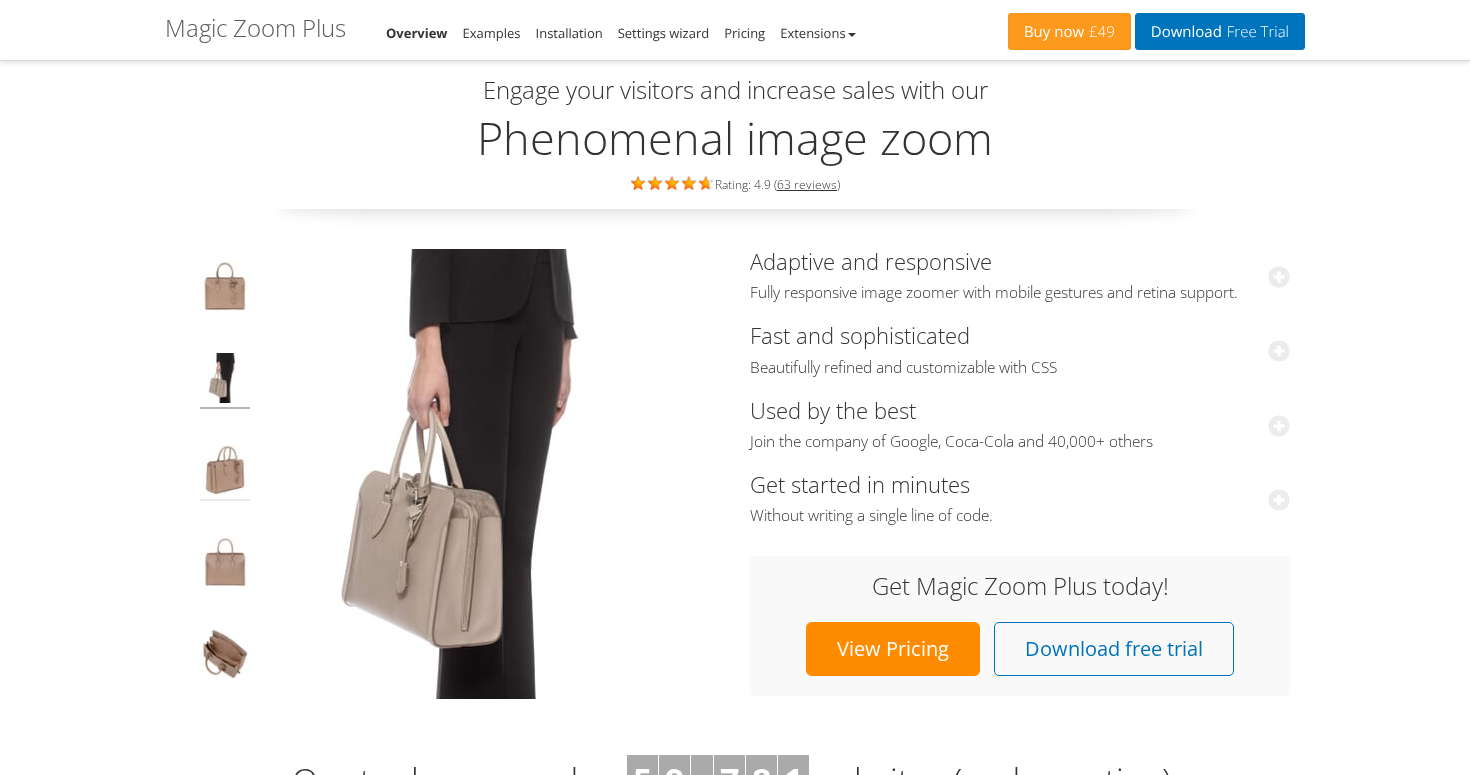 click at bounding box center [225, 473] 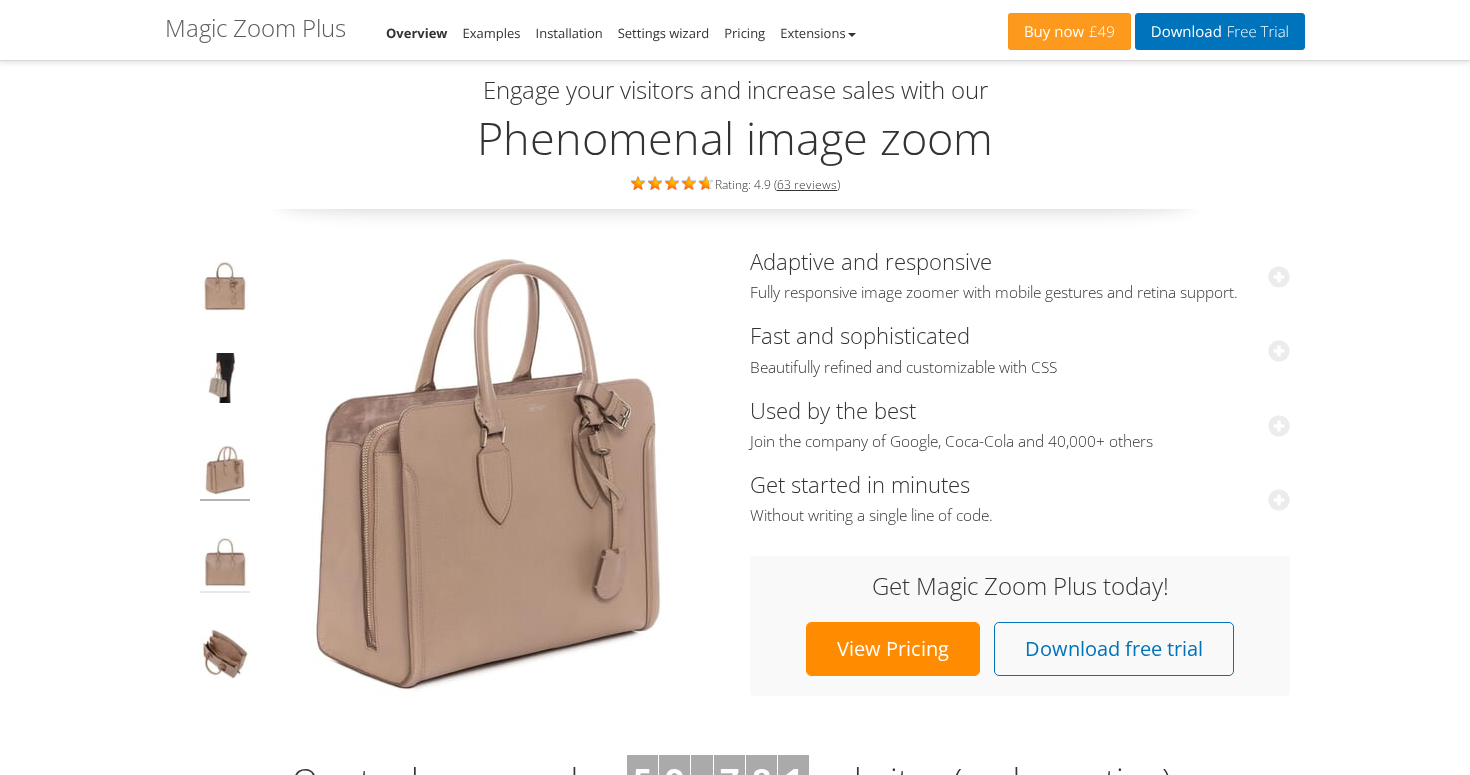 click at bounding box center (225, 565) 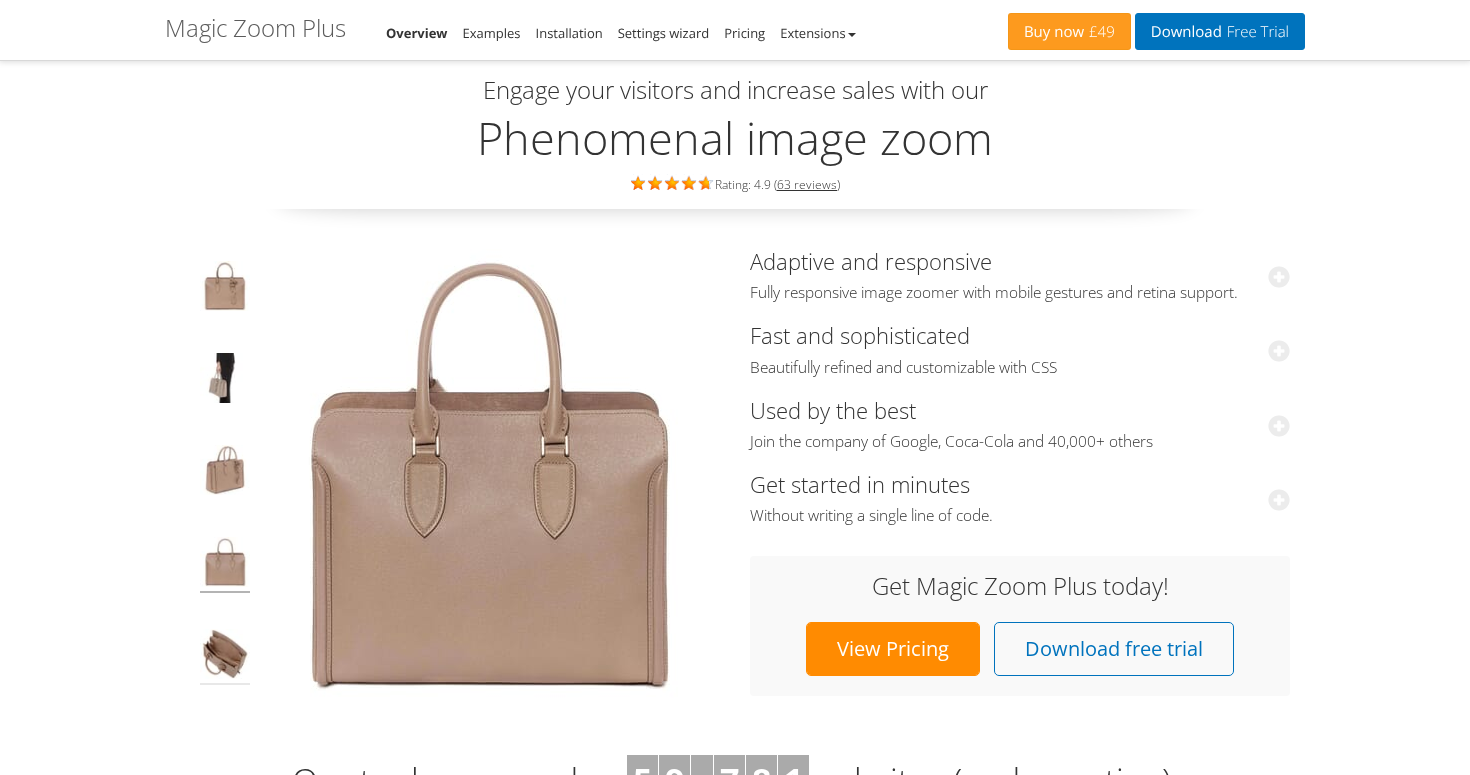 click at bounding box center (225, 657) 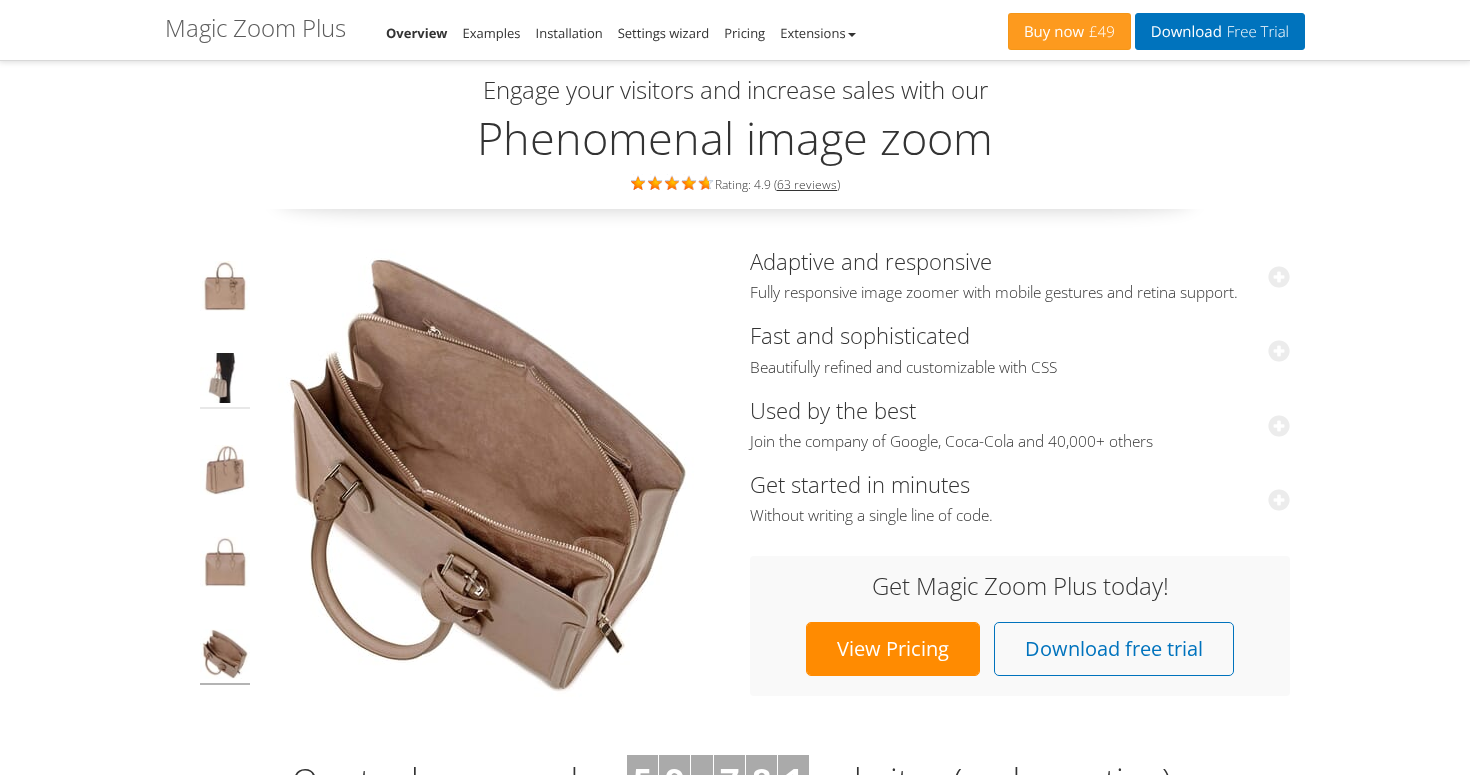 click at bounding box center (225, 381) 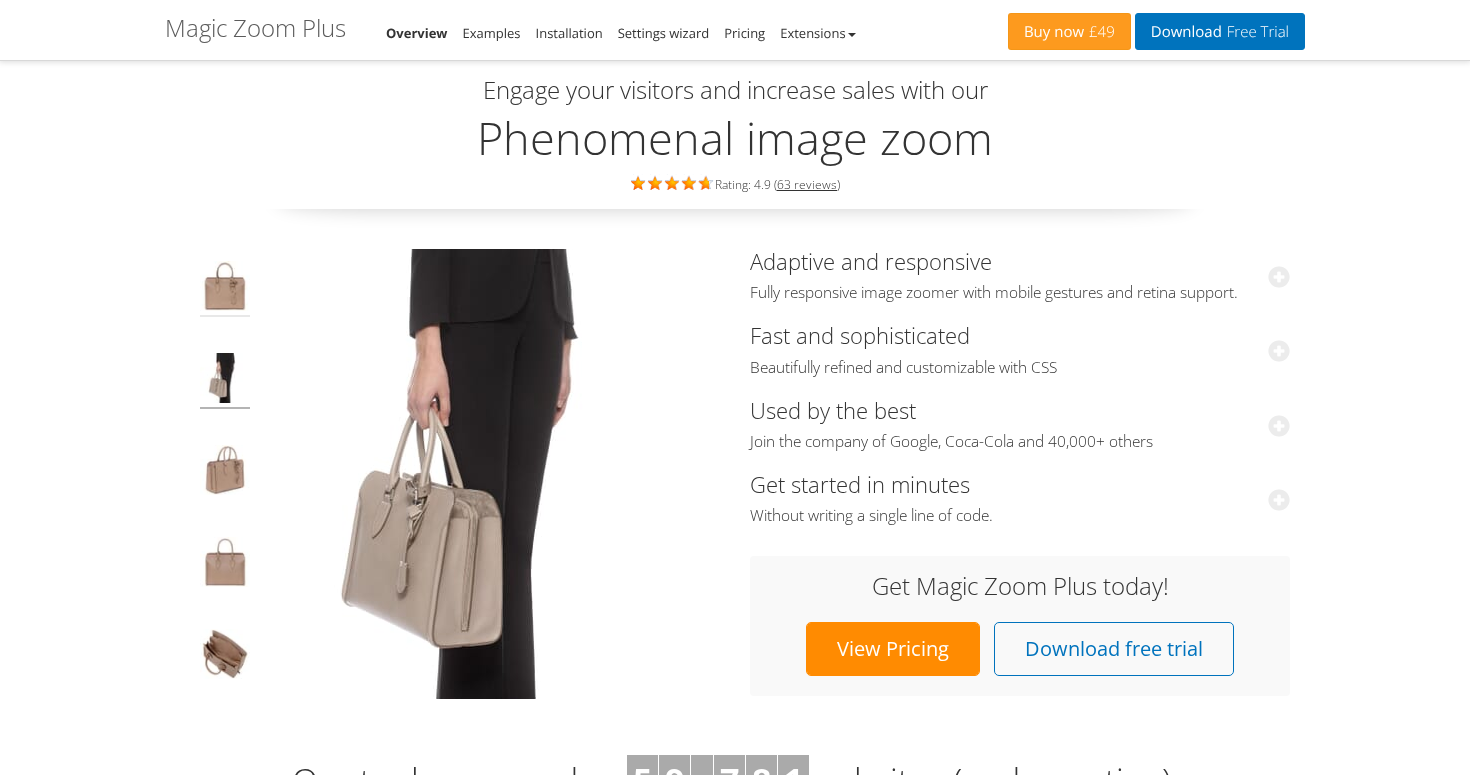 click at bounding box center [225, 289] 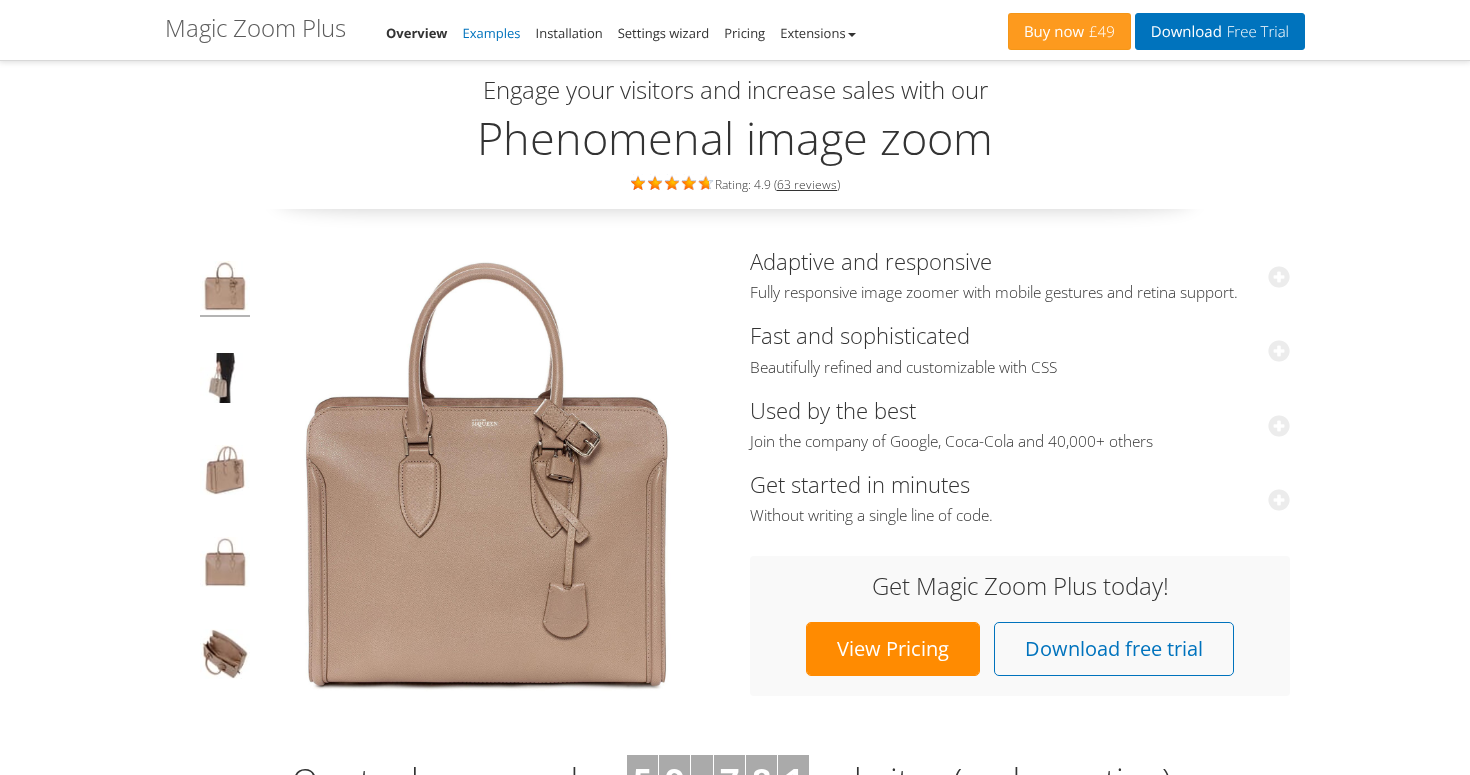 click on "Examples" at bounding box center [492, 33] 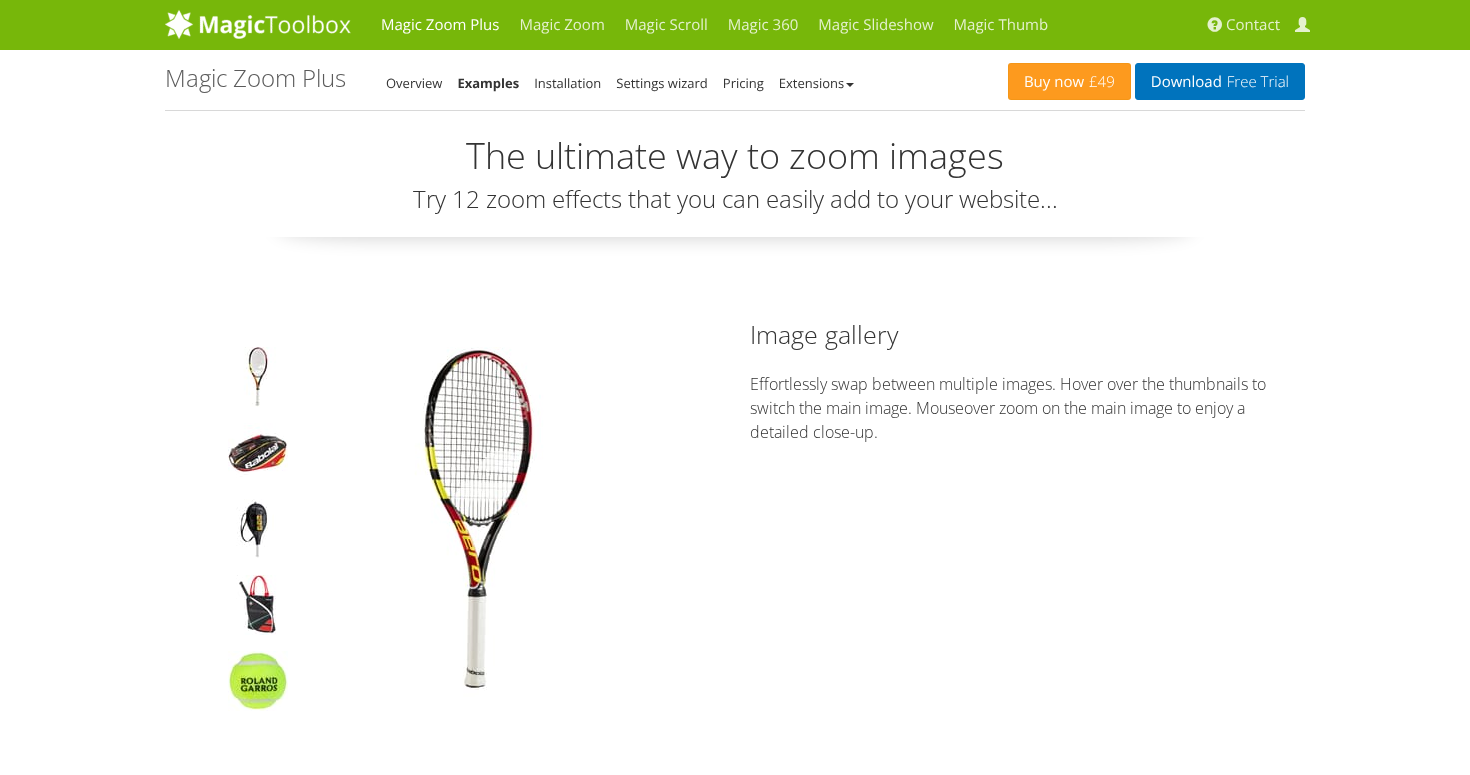 scroll, scrollTop: 0, scrollLeft: 0, axis: both 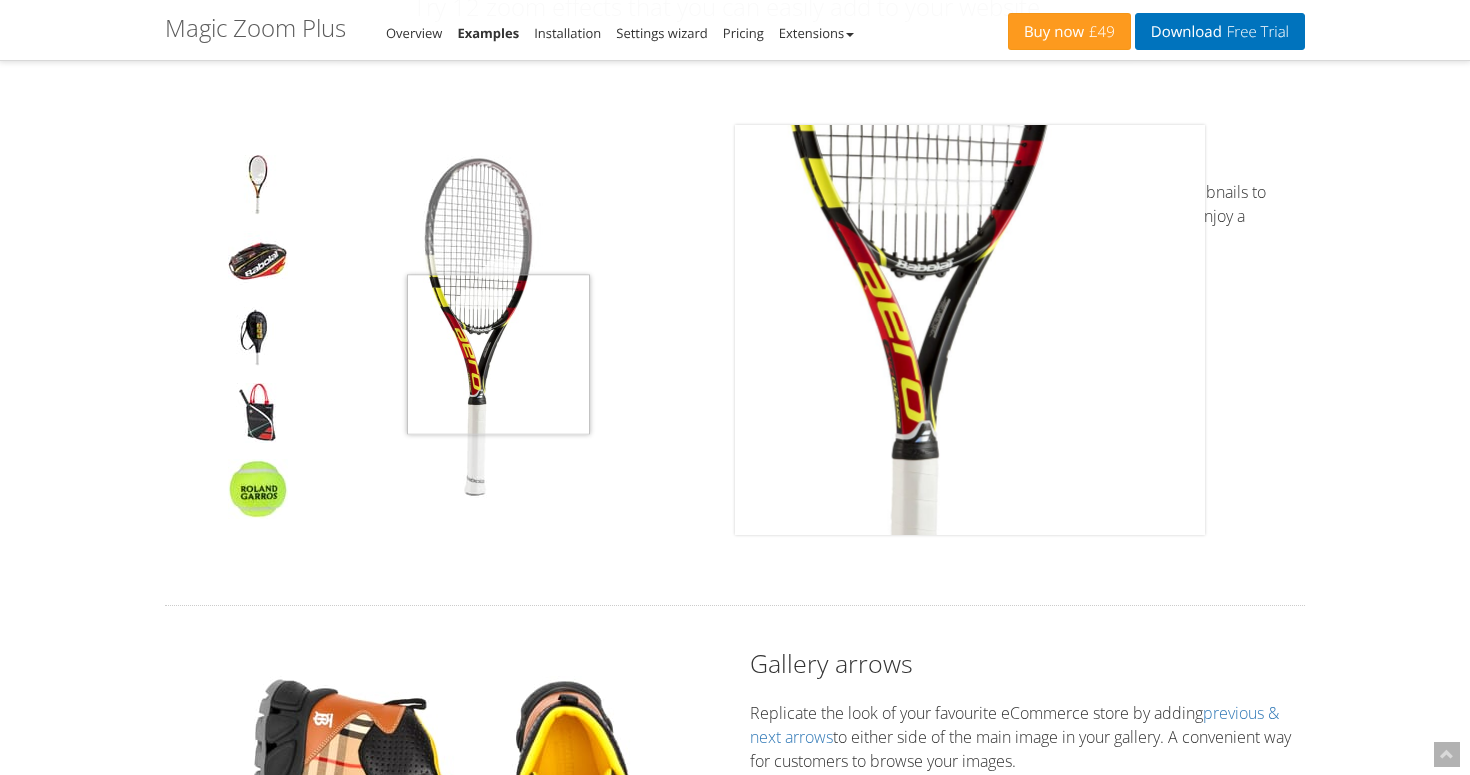 click at bounding box center [478, 330] 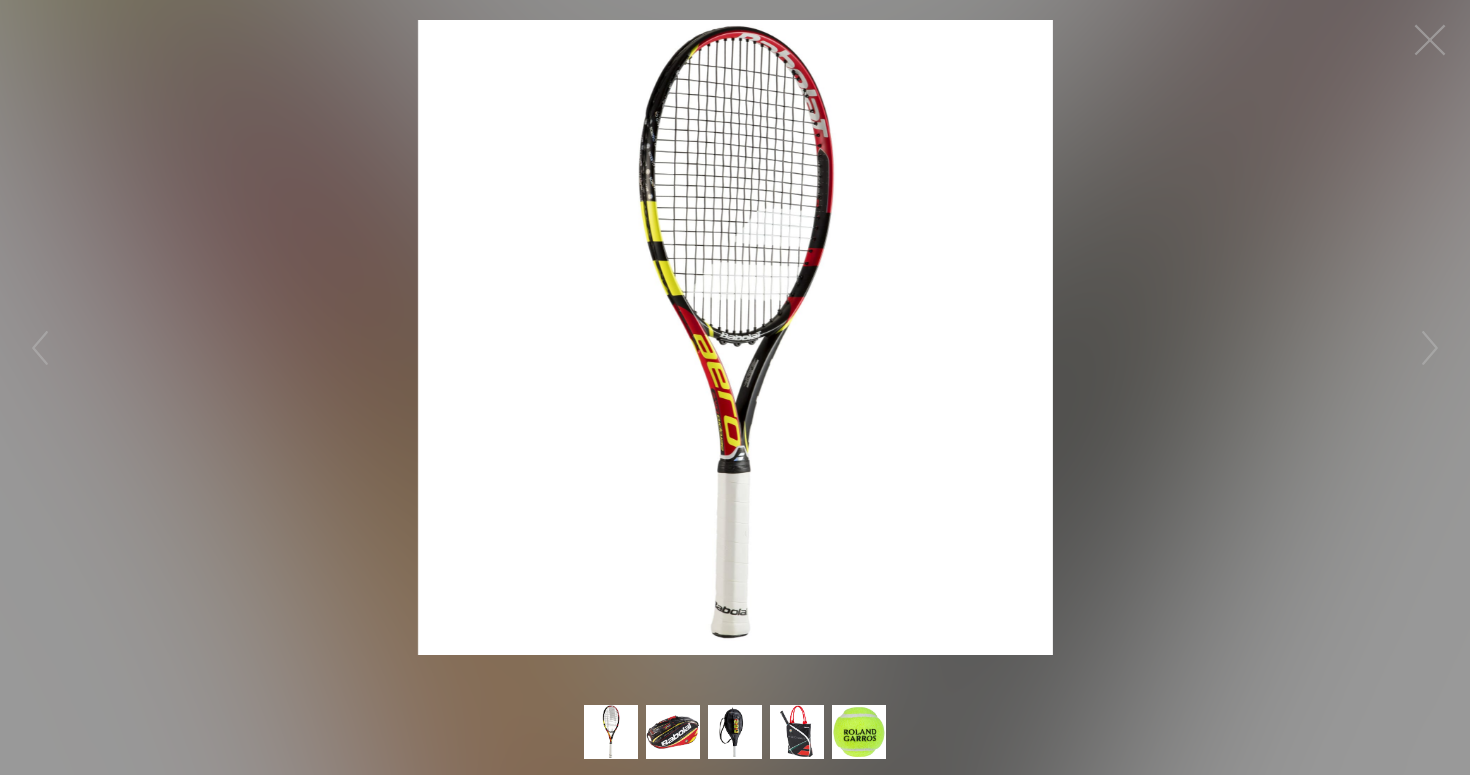 click at bounding box center (735, 337) 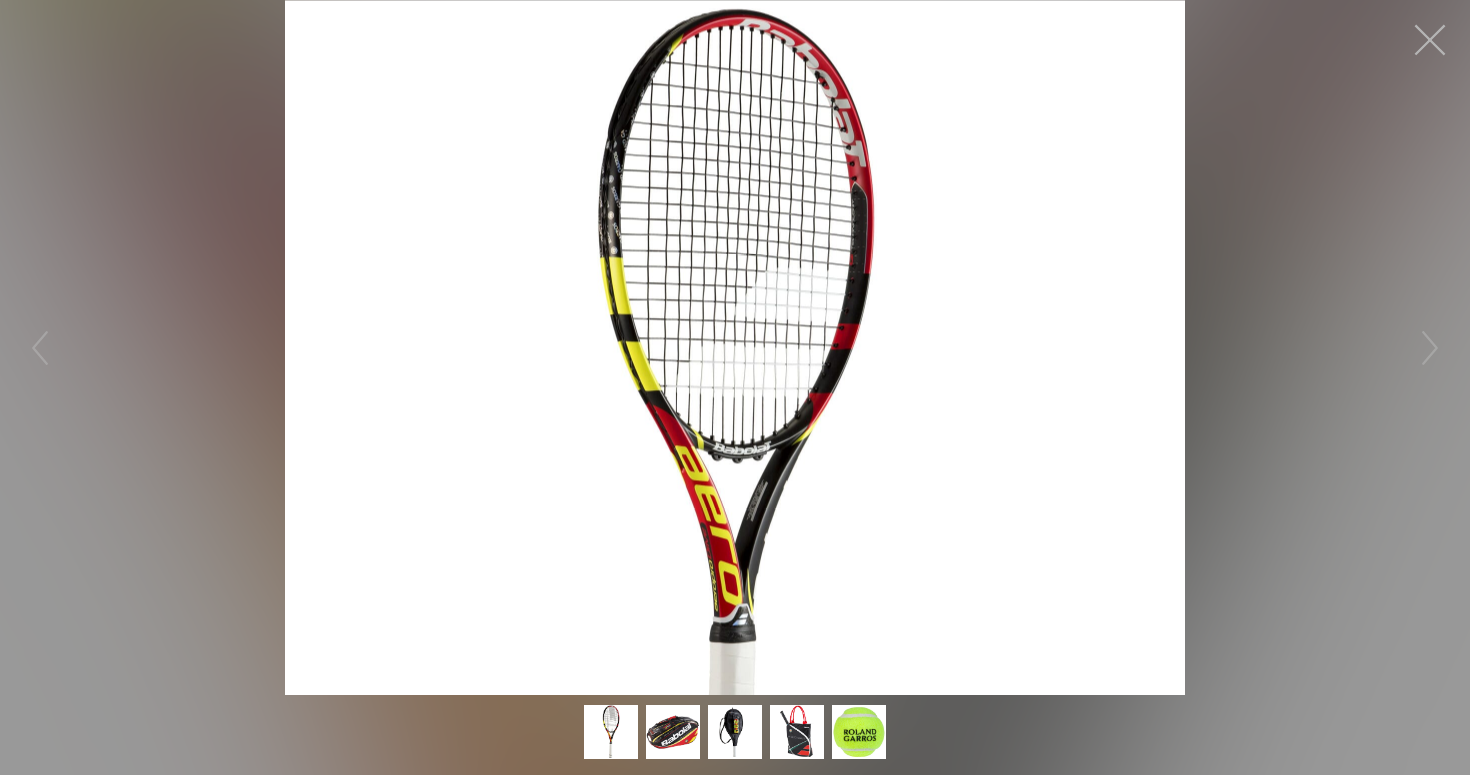 click at bounding box center [1430, 40] 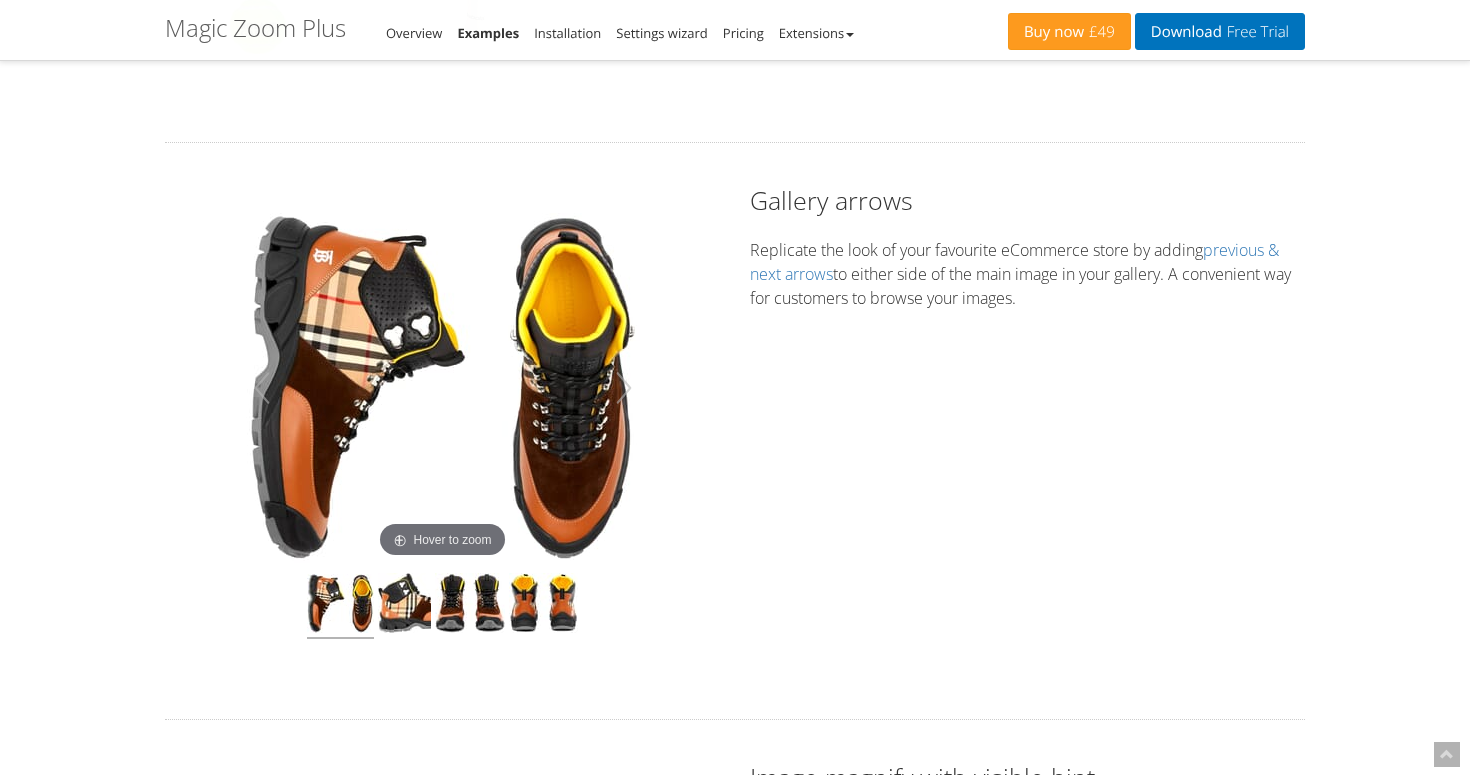 scroll, scrollTop: 652, scrollLeft: 0, axis: vertical 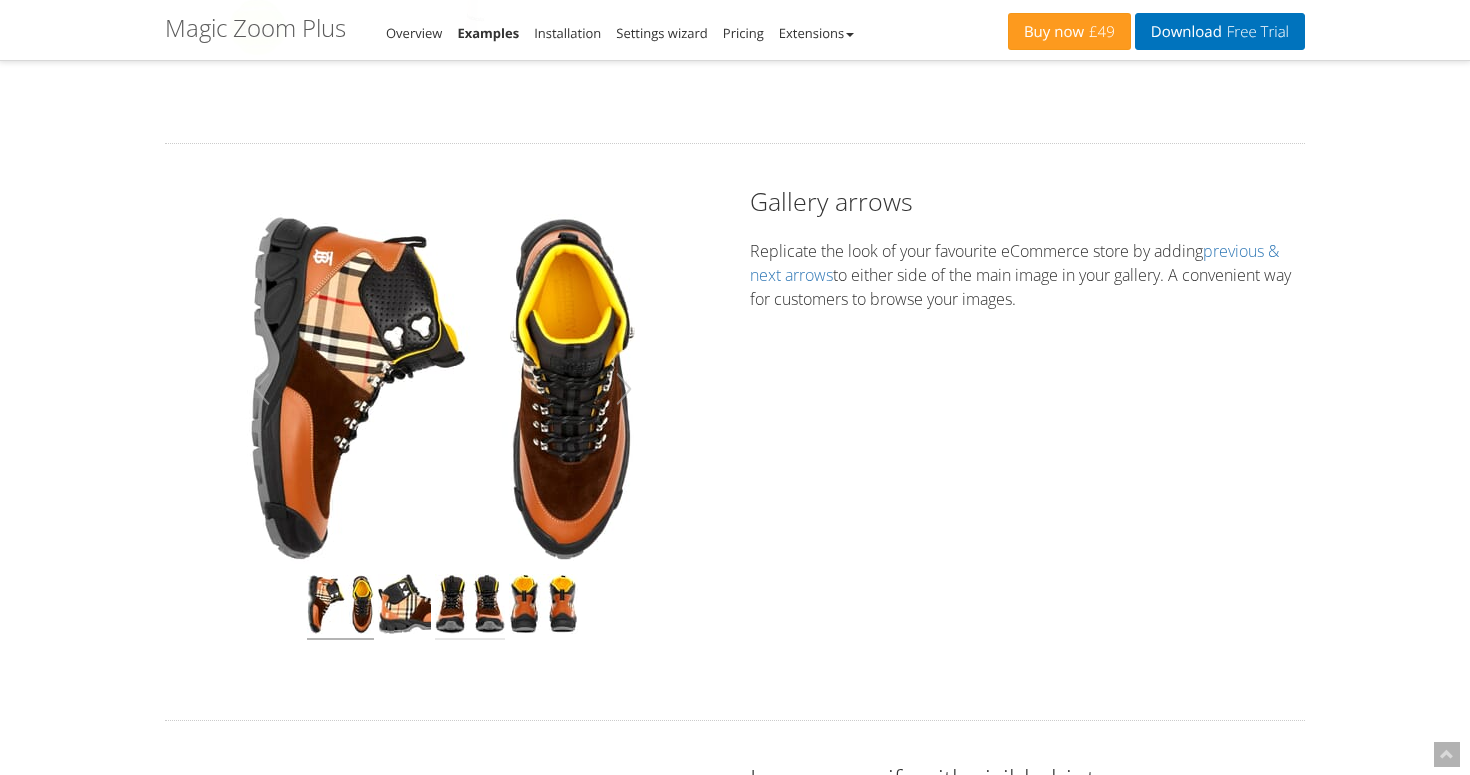 click at bounding box center (470, 607) 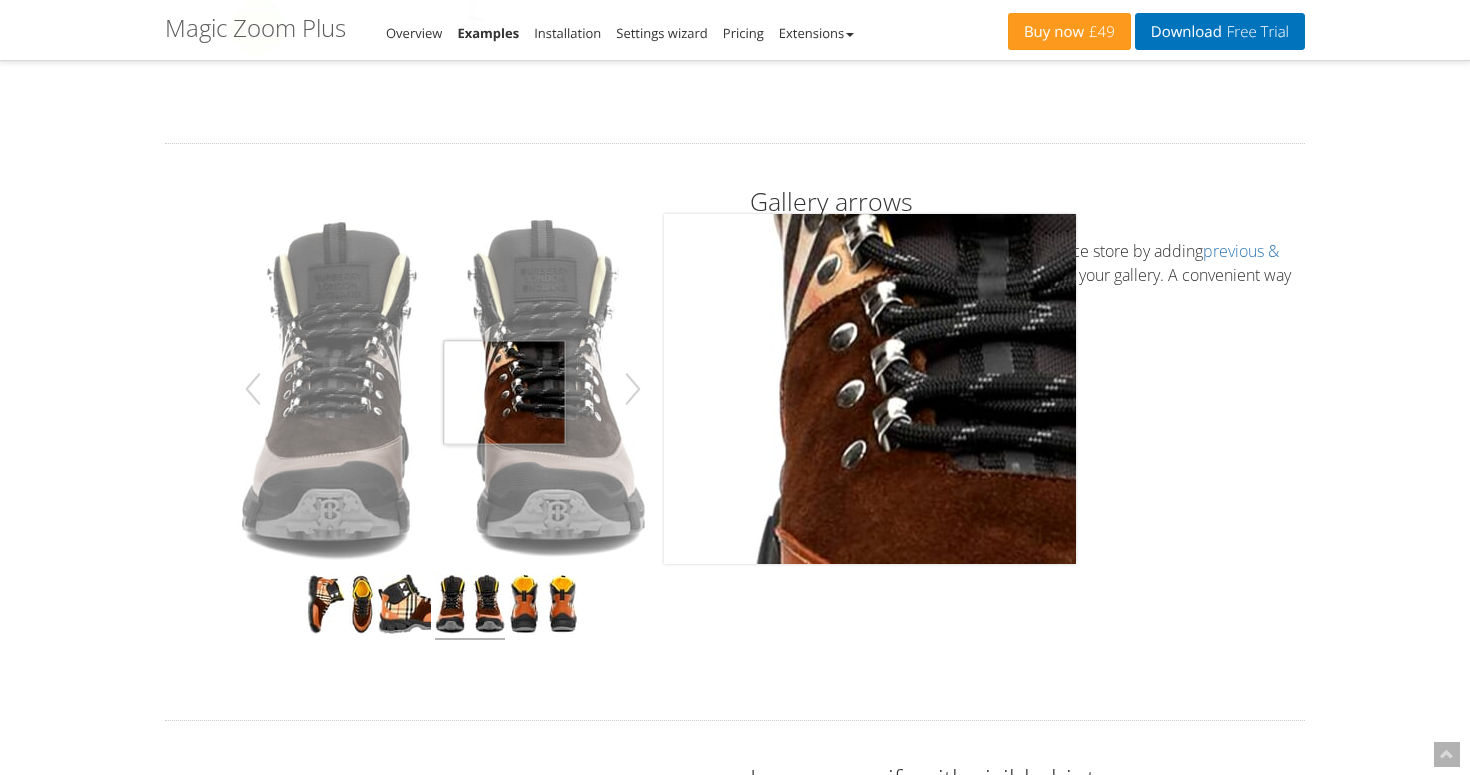 click at bounding box center (443, 389) 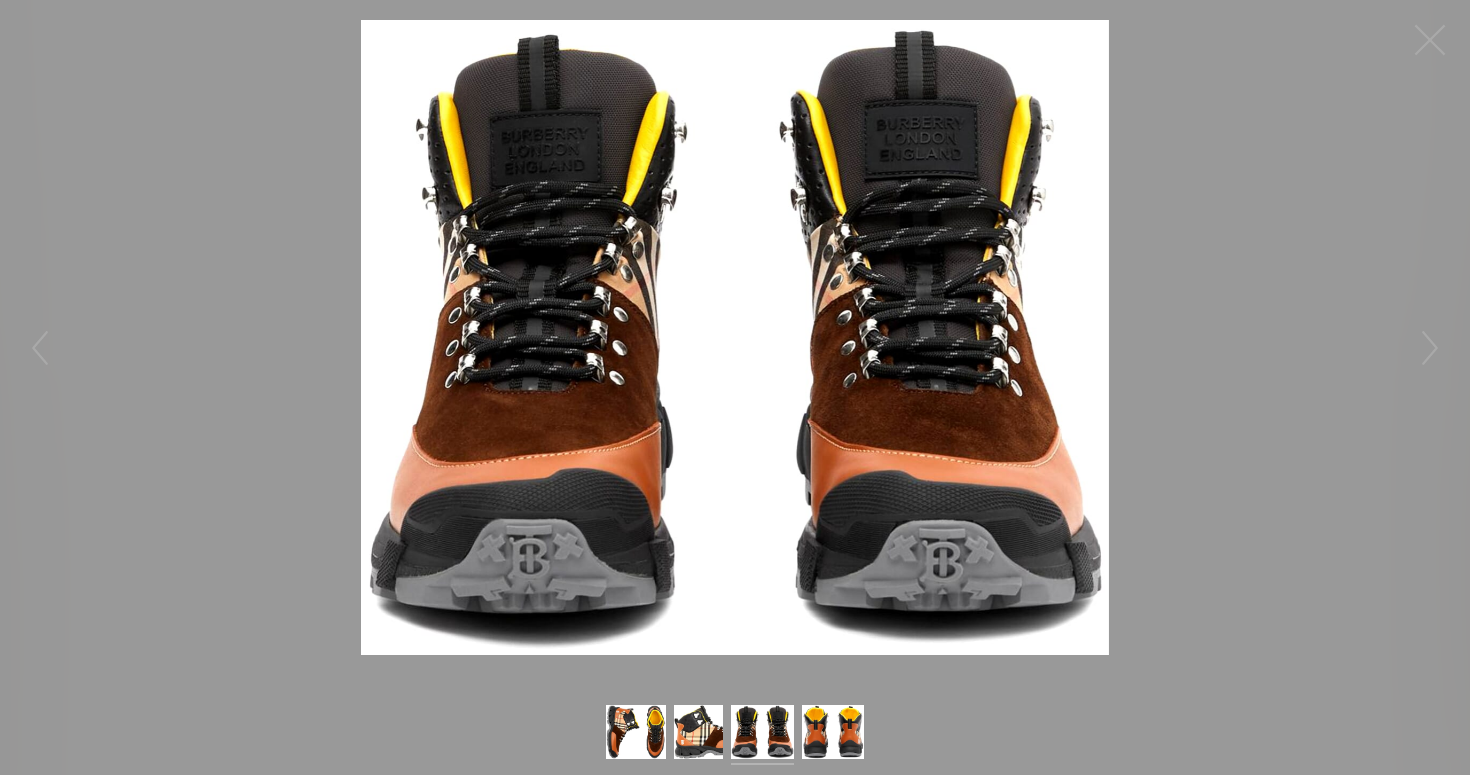 click at bounding box center [735, 337] 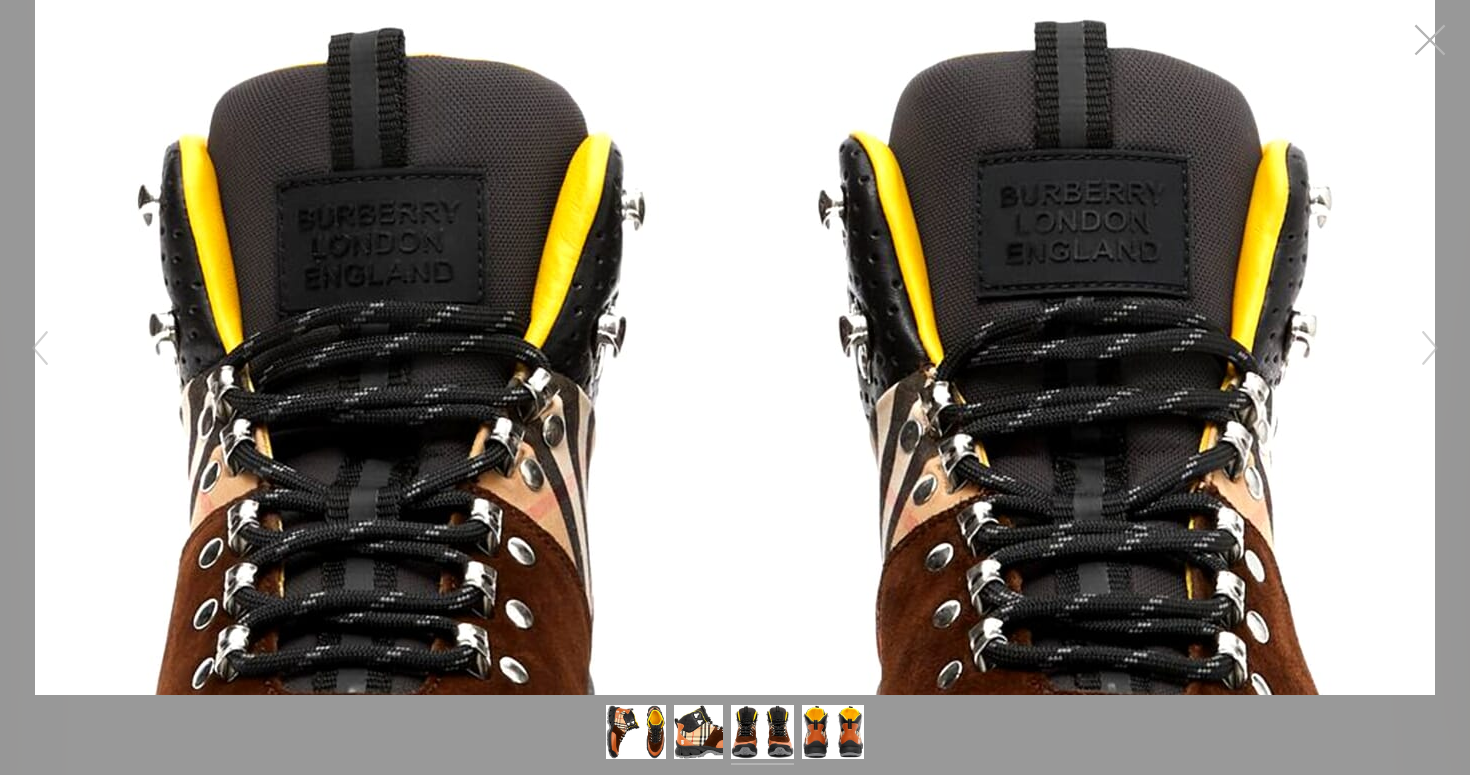 click at bounding box center [1430, 40] 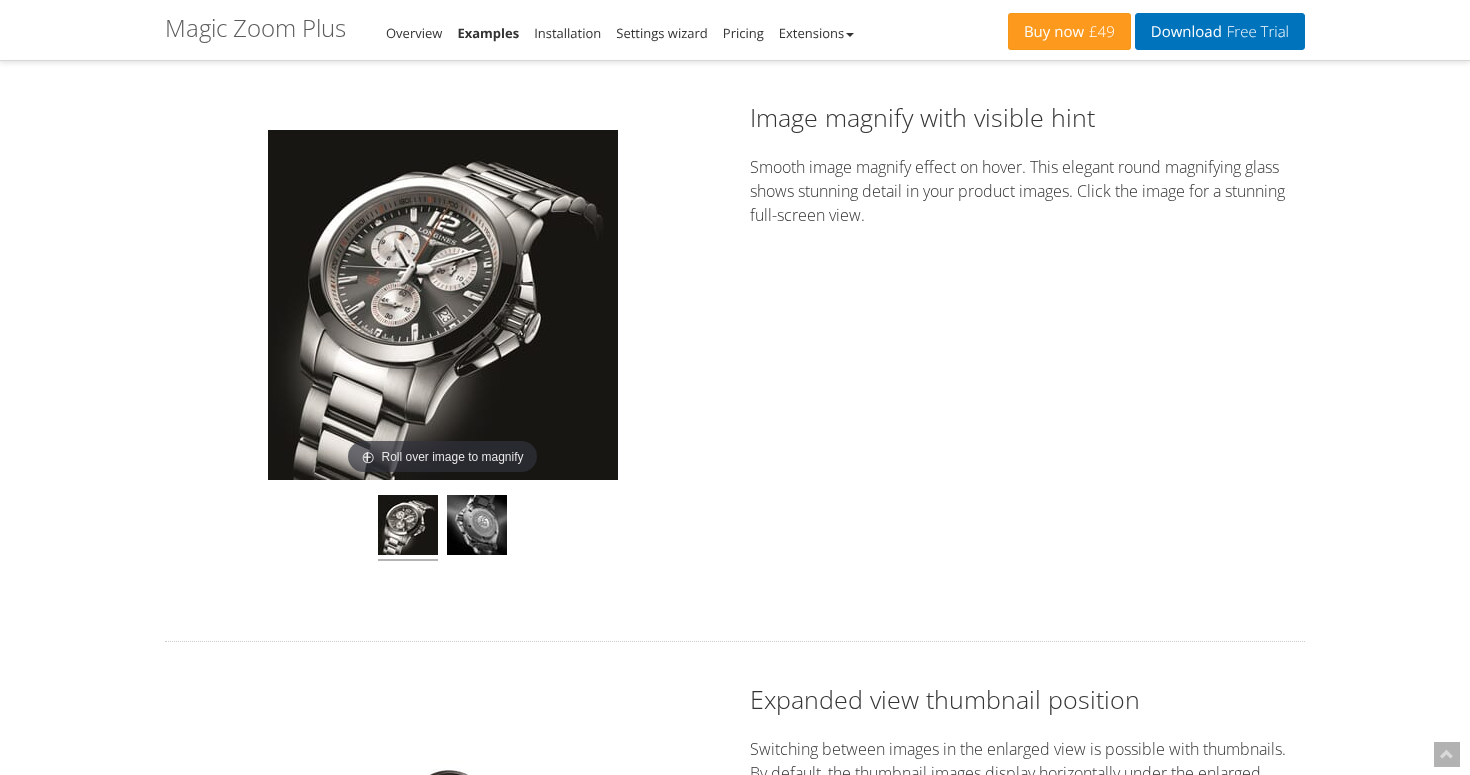 scroll, scrollTop: 1316, scrollLeft: 0, axis: vertical 